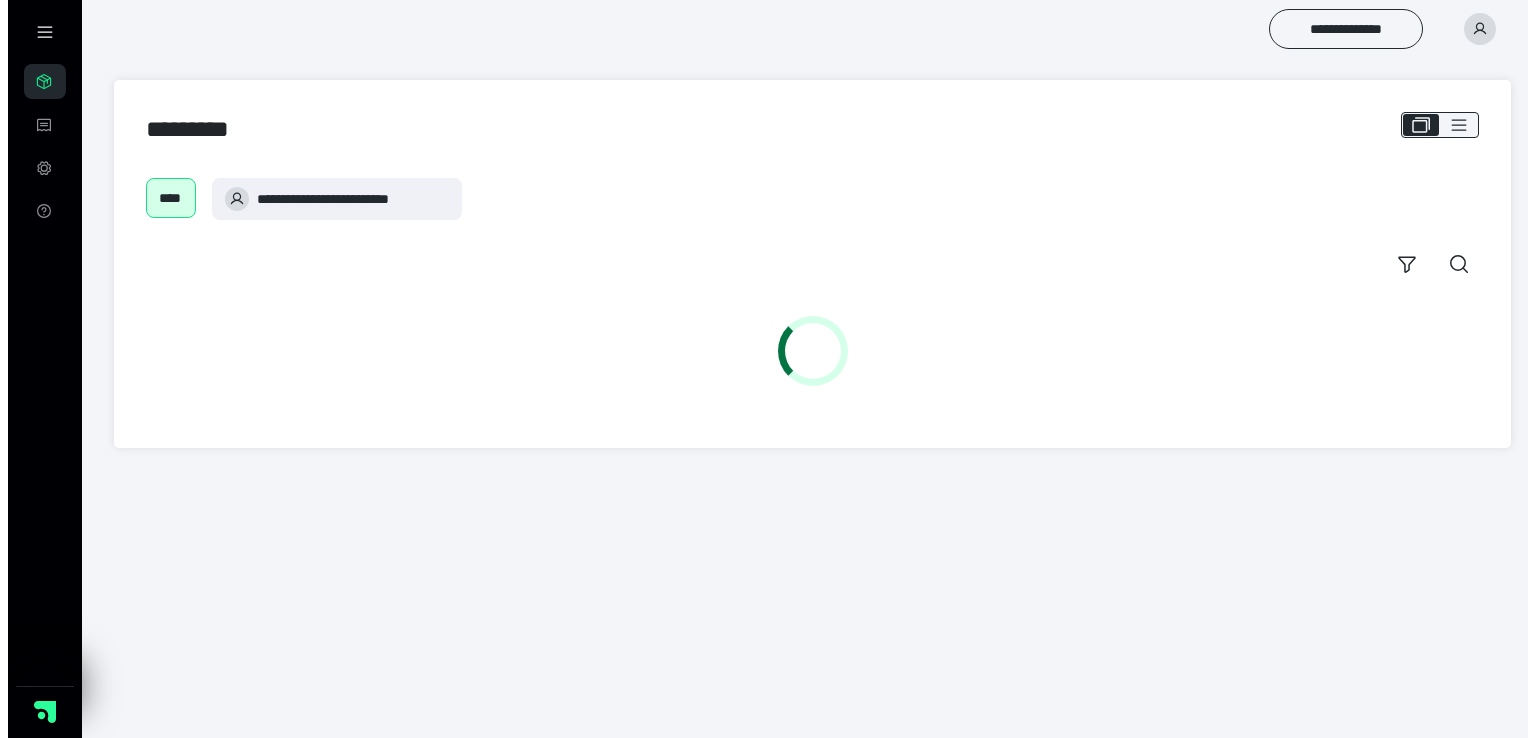 scroll, scrollTop: 0, scrollLeft: 0, axis: both 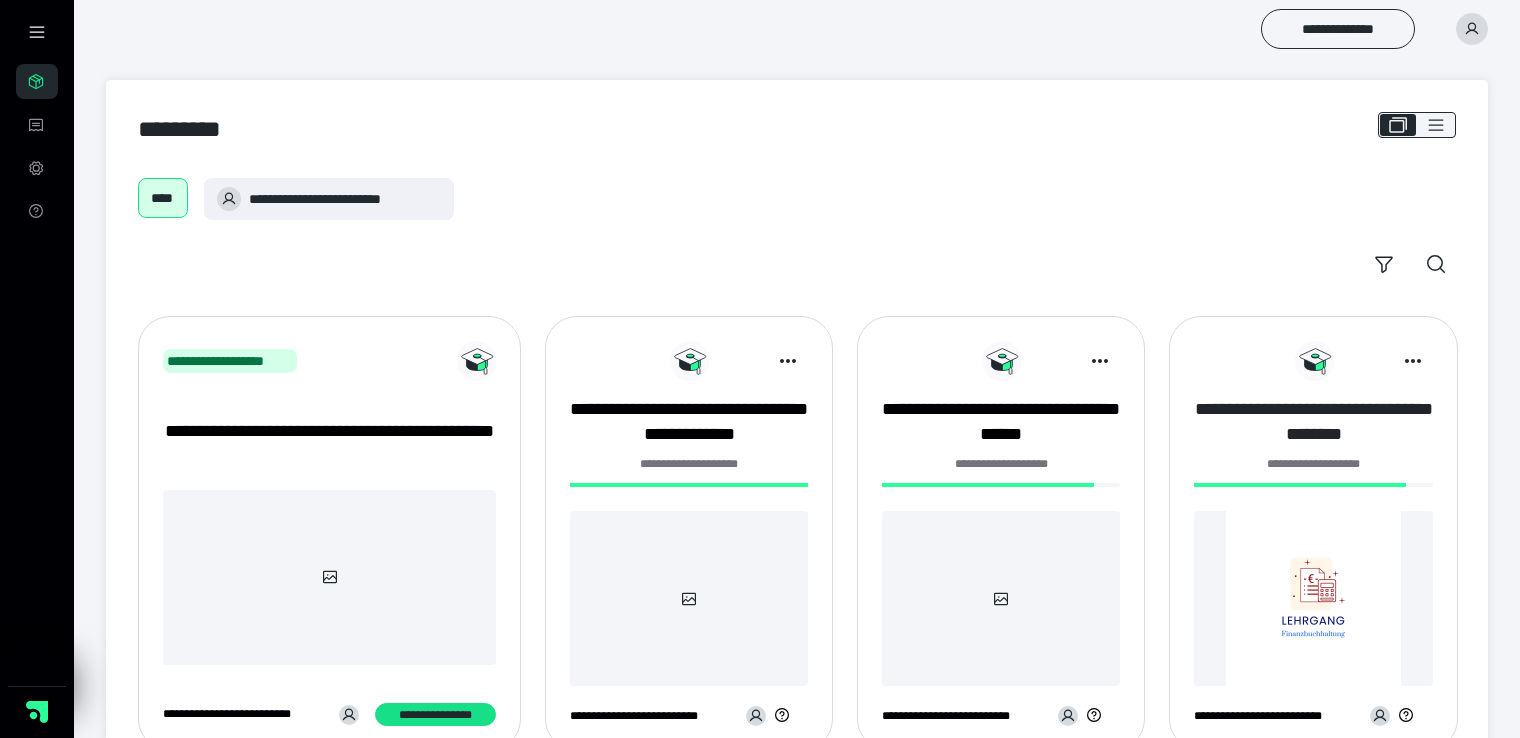 click on "**********" at bounding box center [1313, 422] 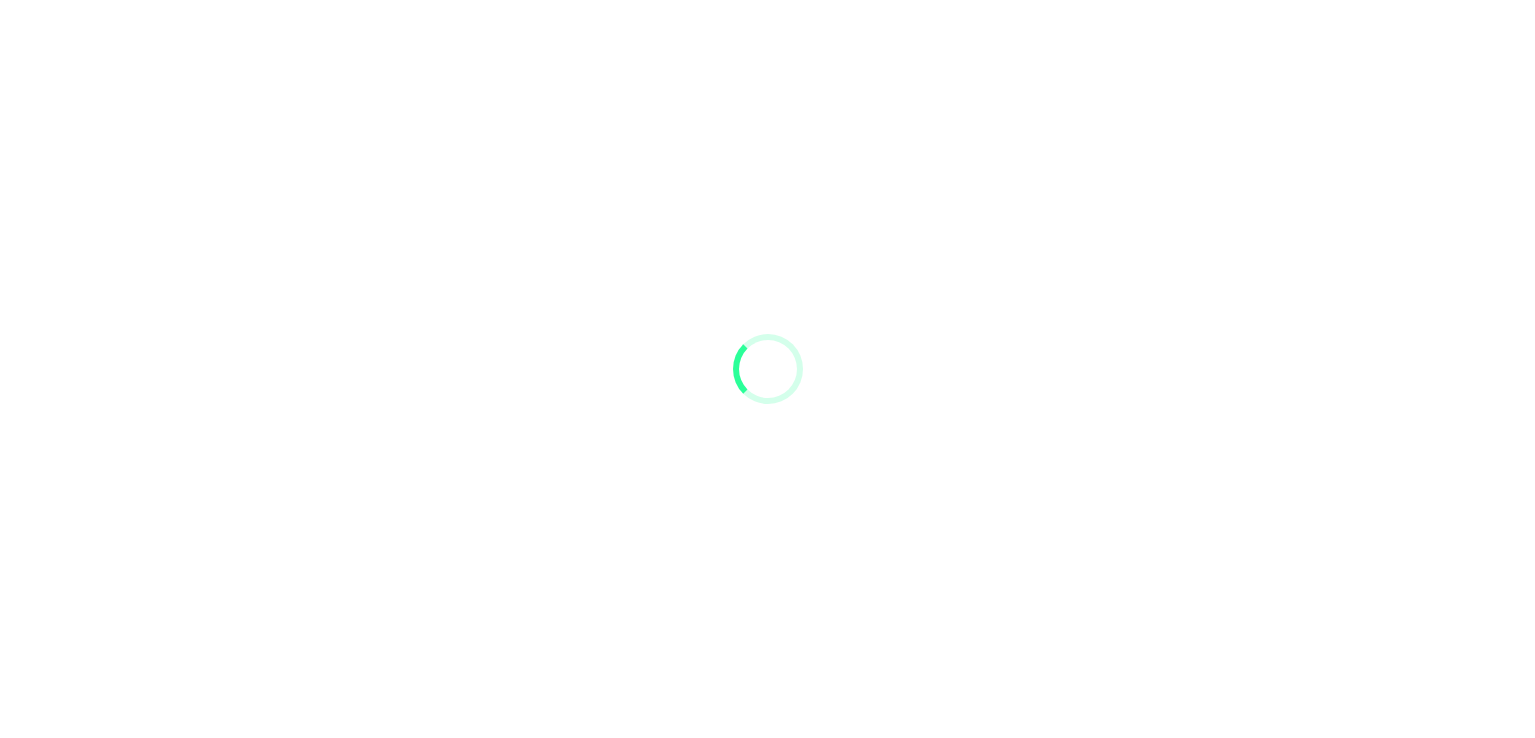 scroll, scrollTop: 0, scrollLeft: 0, axis: both 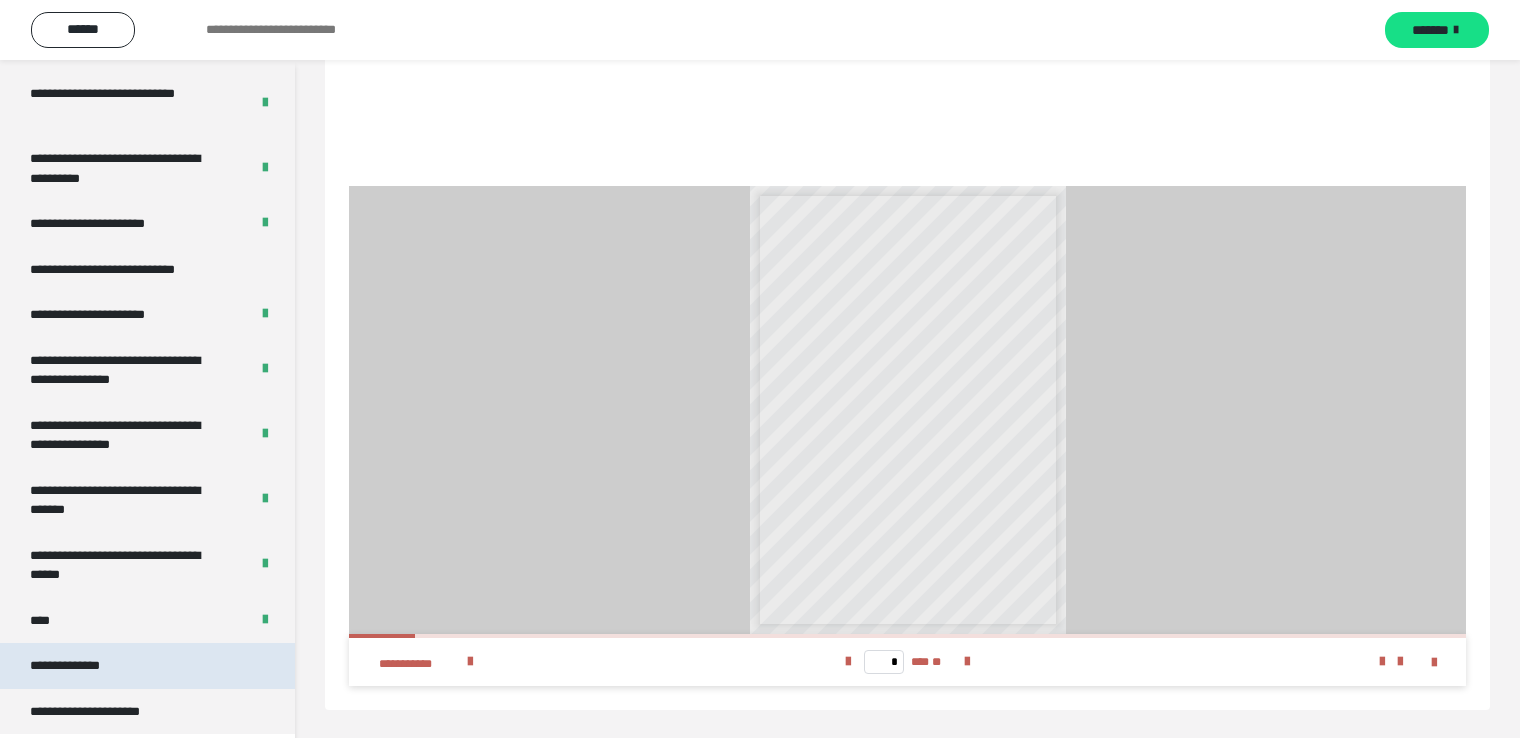click on "**********" at bounding box center [147, 666] 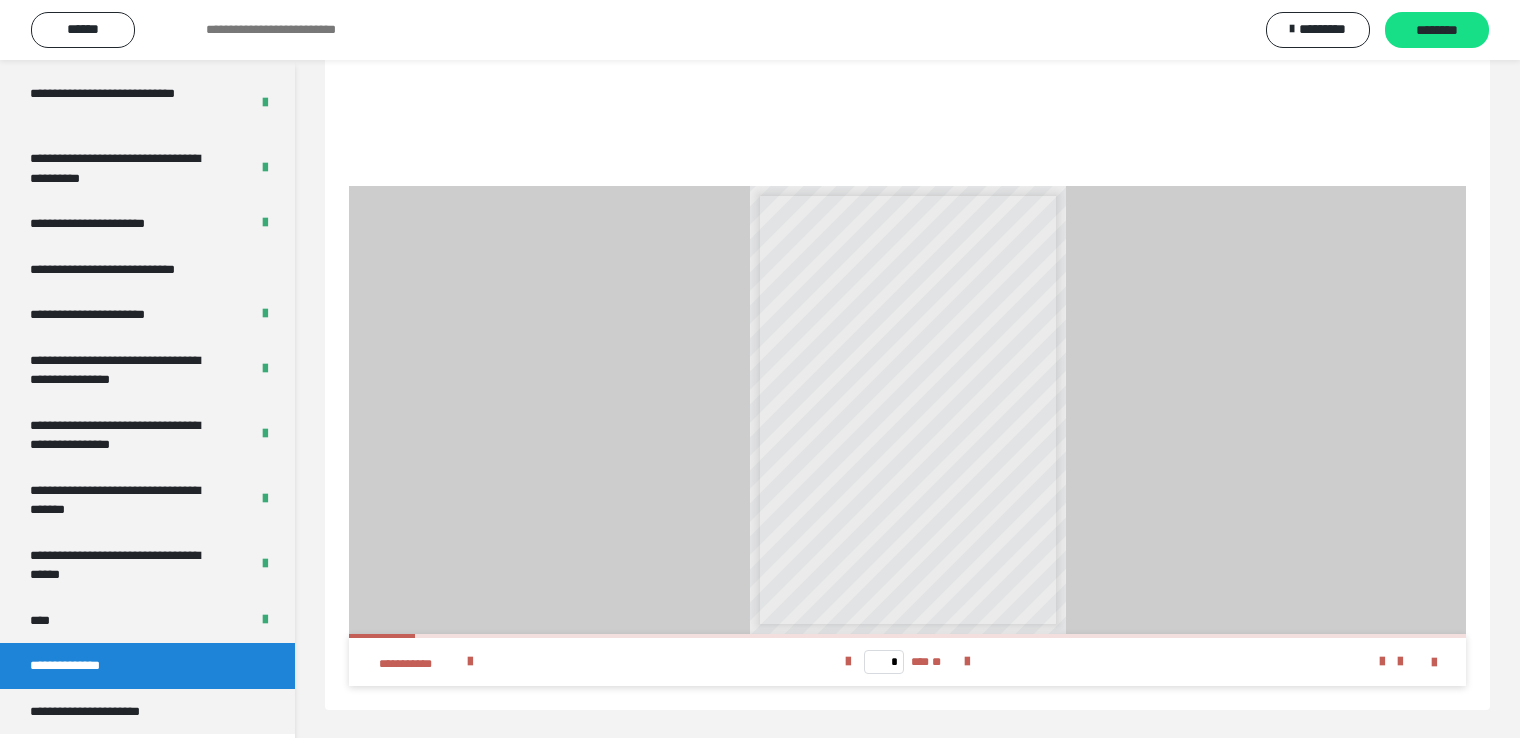 scroll, scrollTop: 60, scrollLeft: 0, axis: vertical 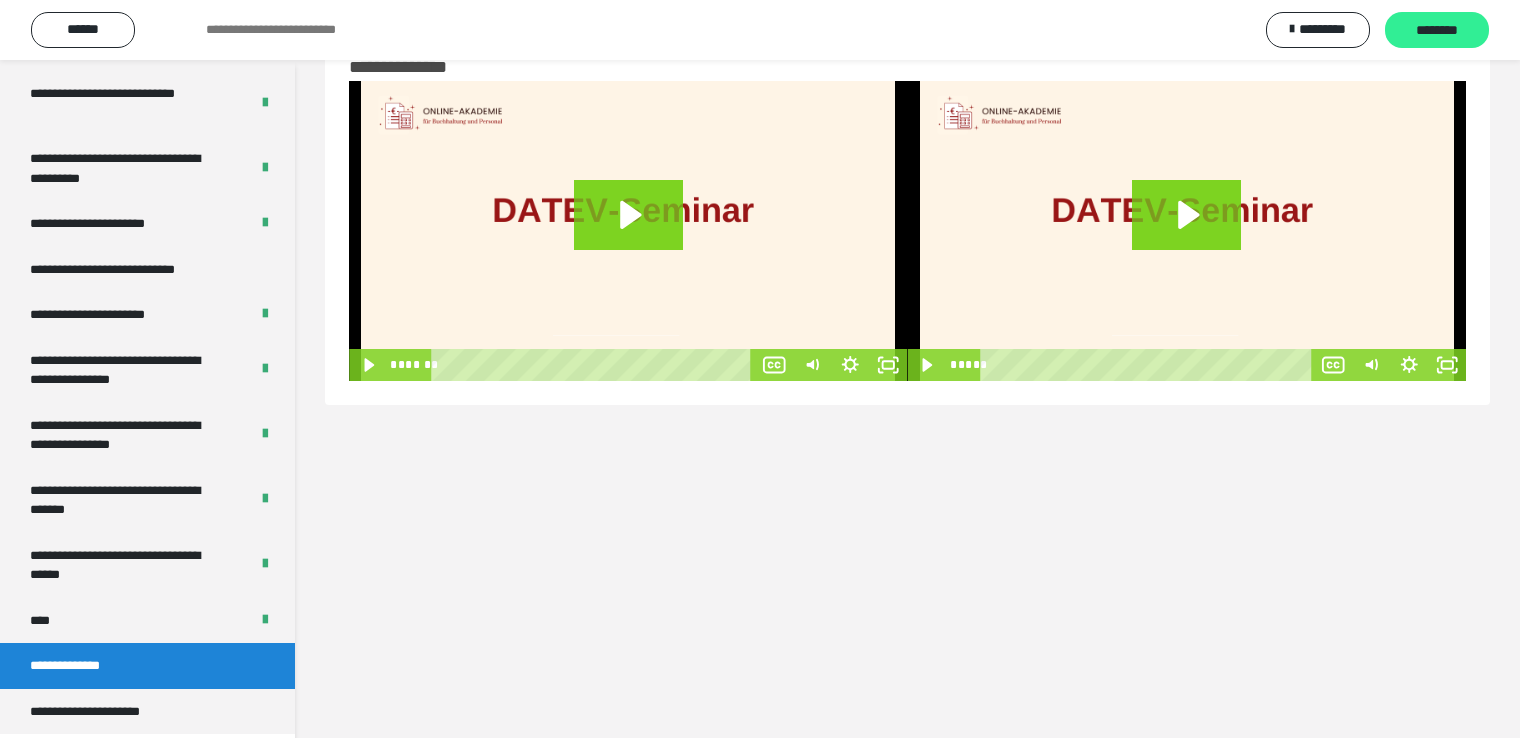 click on "********" at bounding box center [1437, 31] 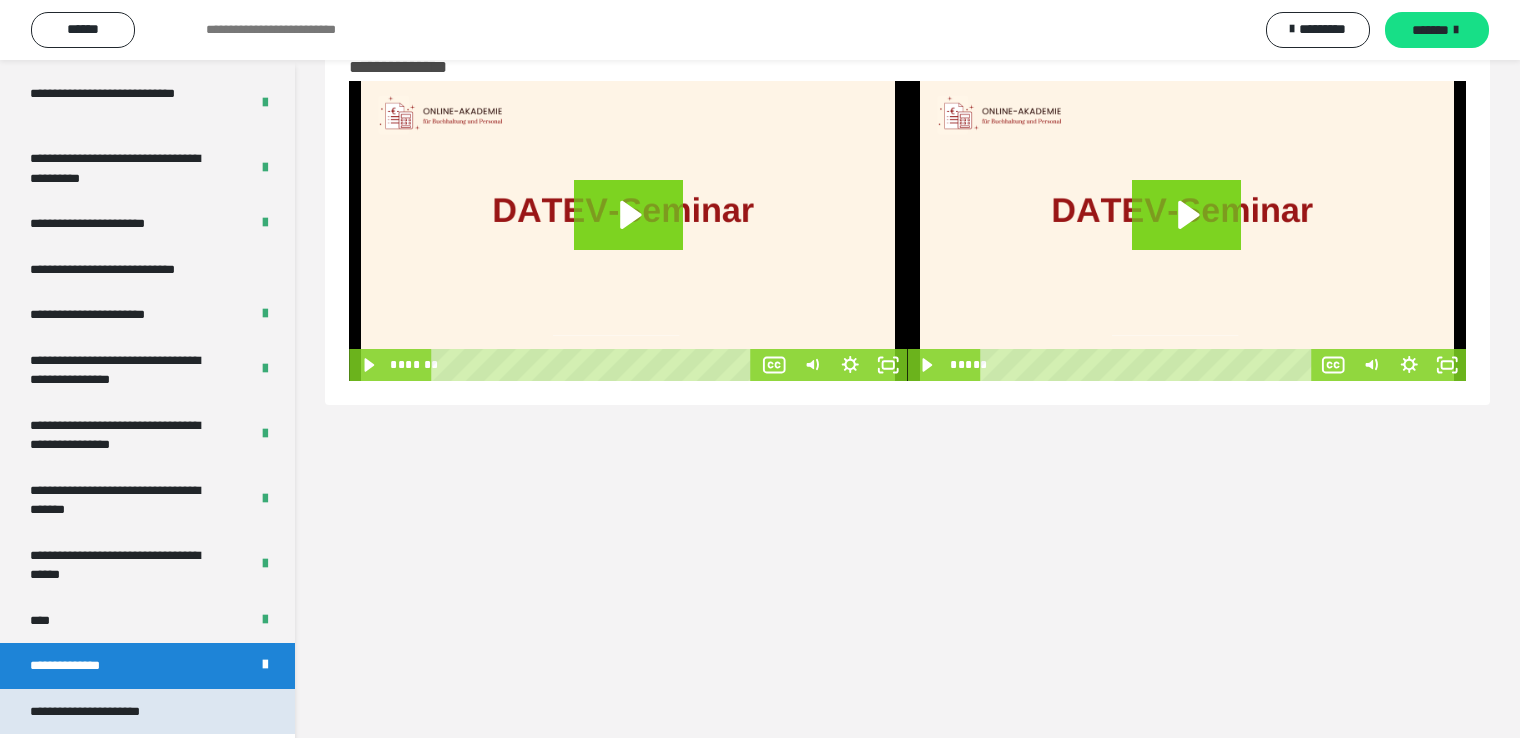 click on "**********" at bounding box center (106, 712) 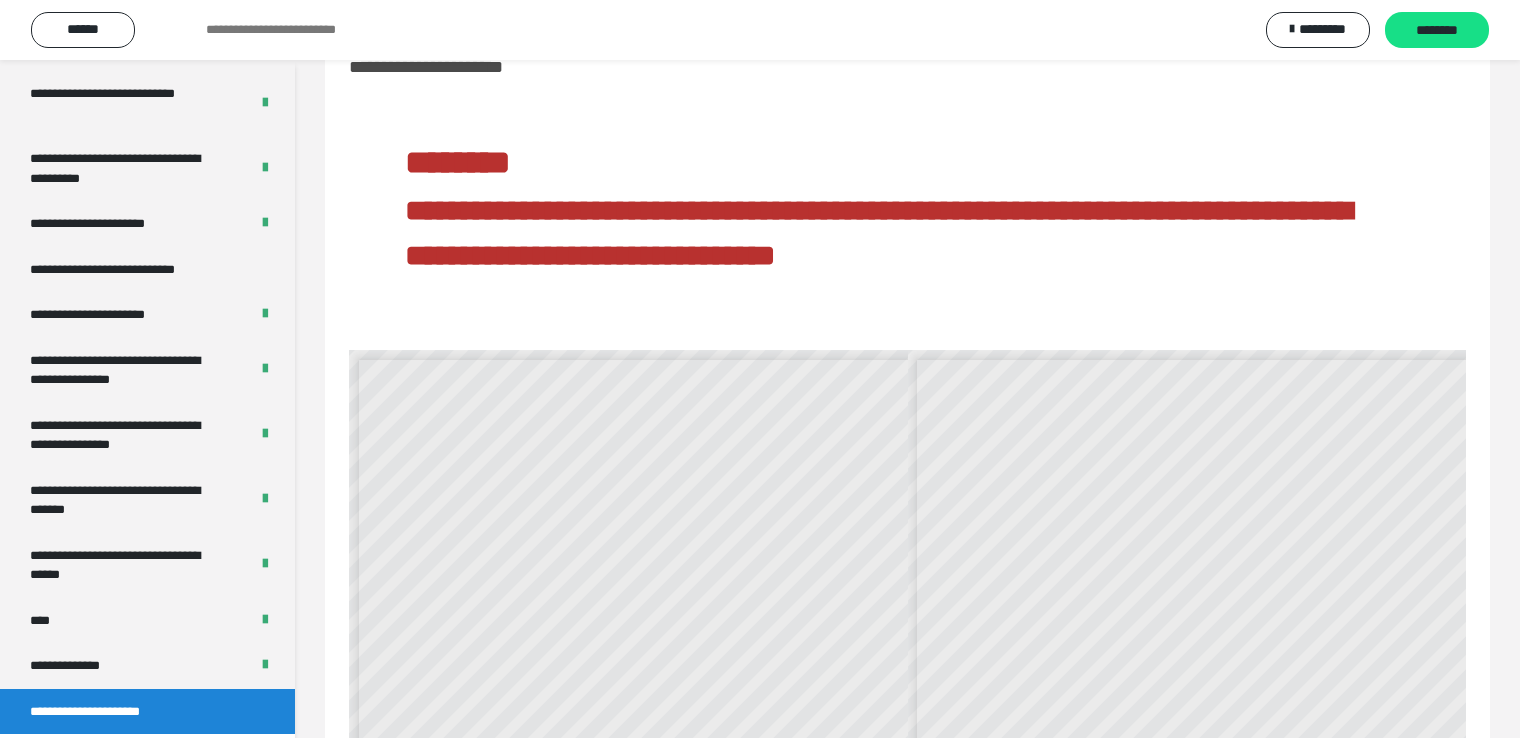 scroll, scrollTop: 0, scrollLeft: 0, axis: both 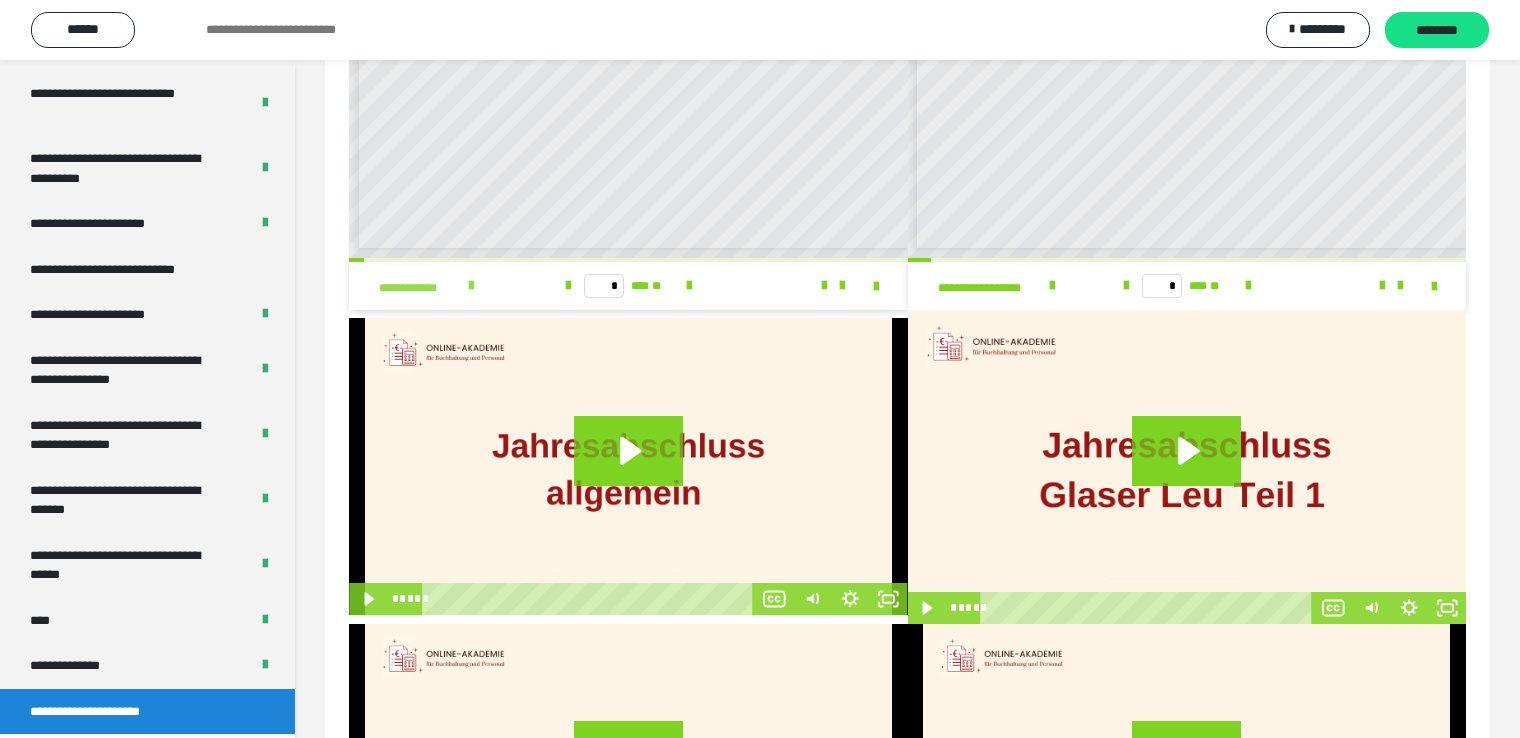 click at bounding box center [471, 286] 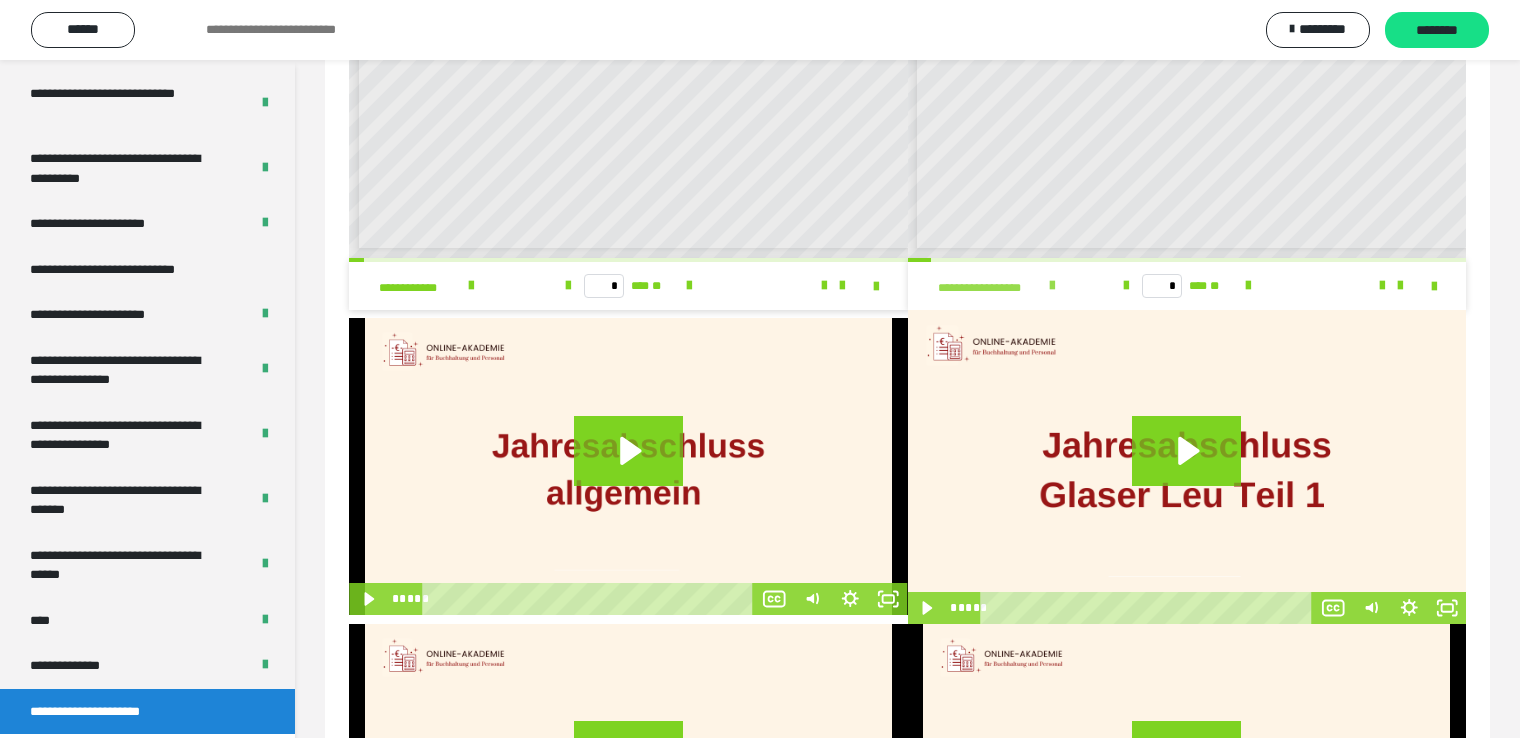click at bounding box center [1052, 286] 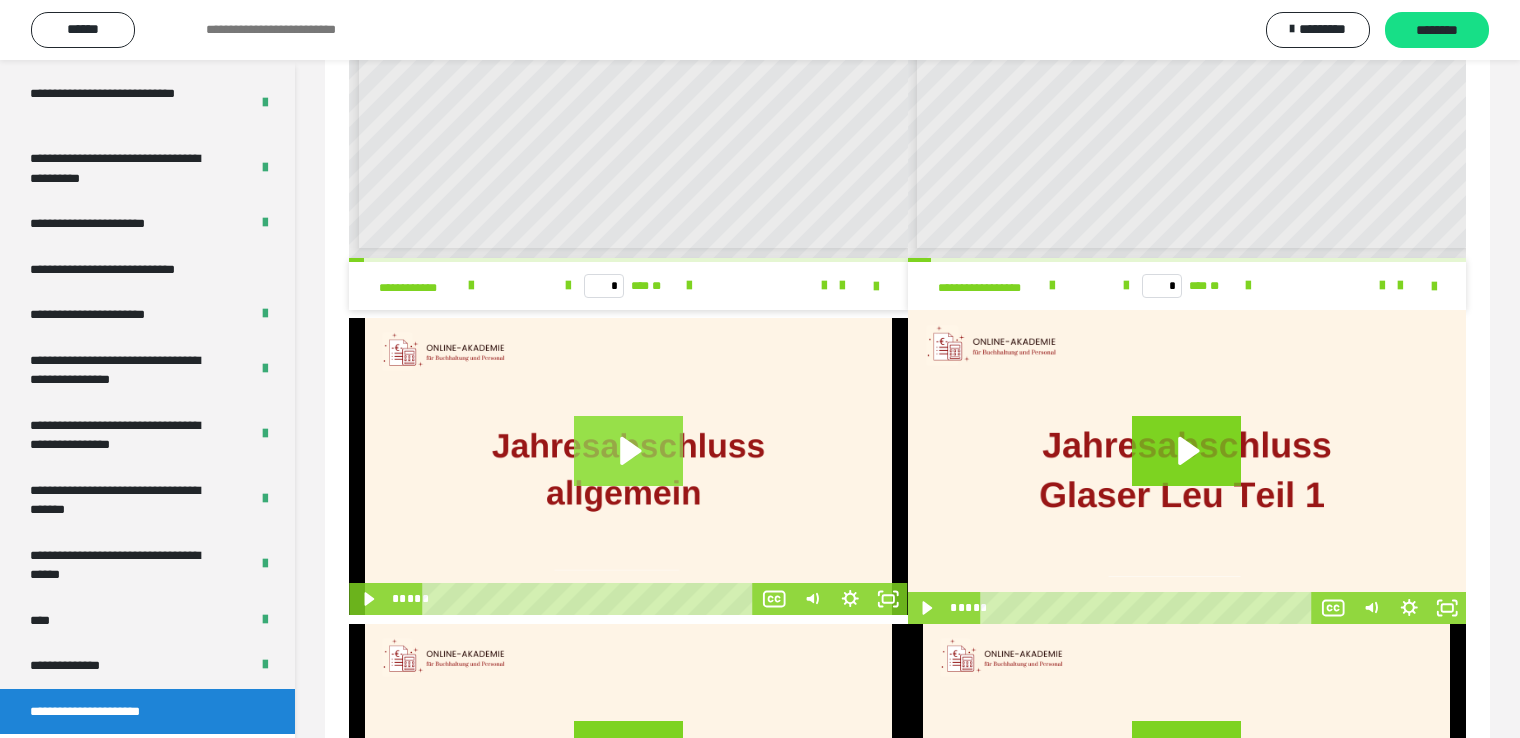 scroll, scrollTop: 836, scrollLeft: 0, axis: vertical 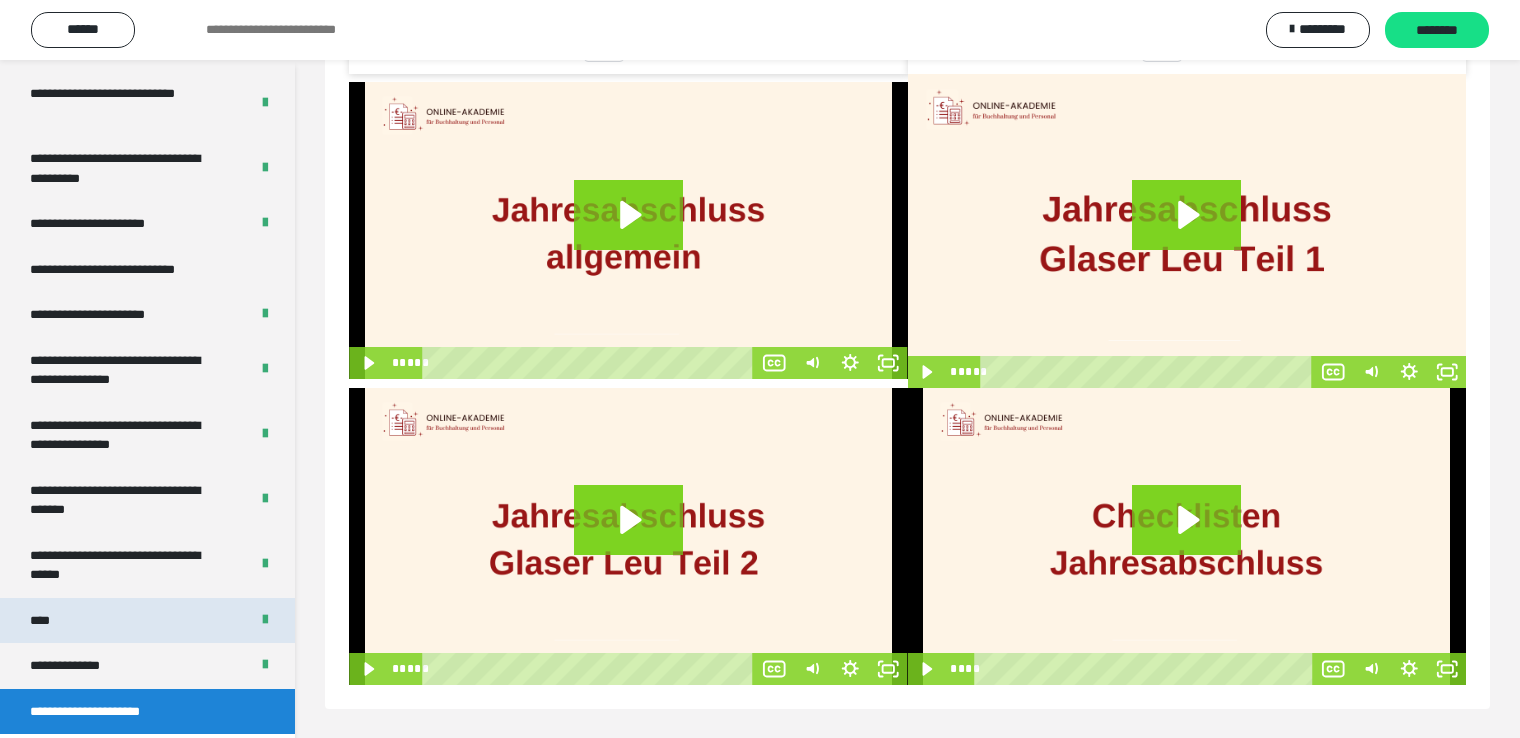 click on "****" at bounding box center [45, 621] 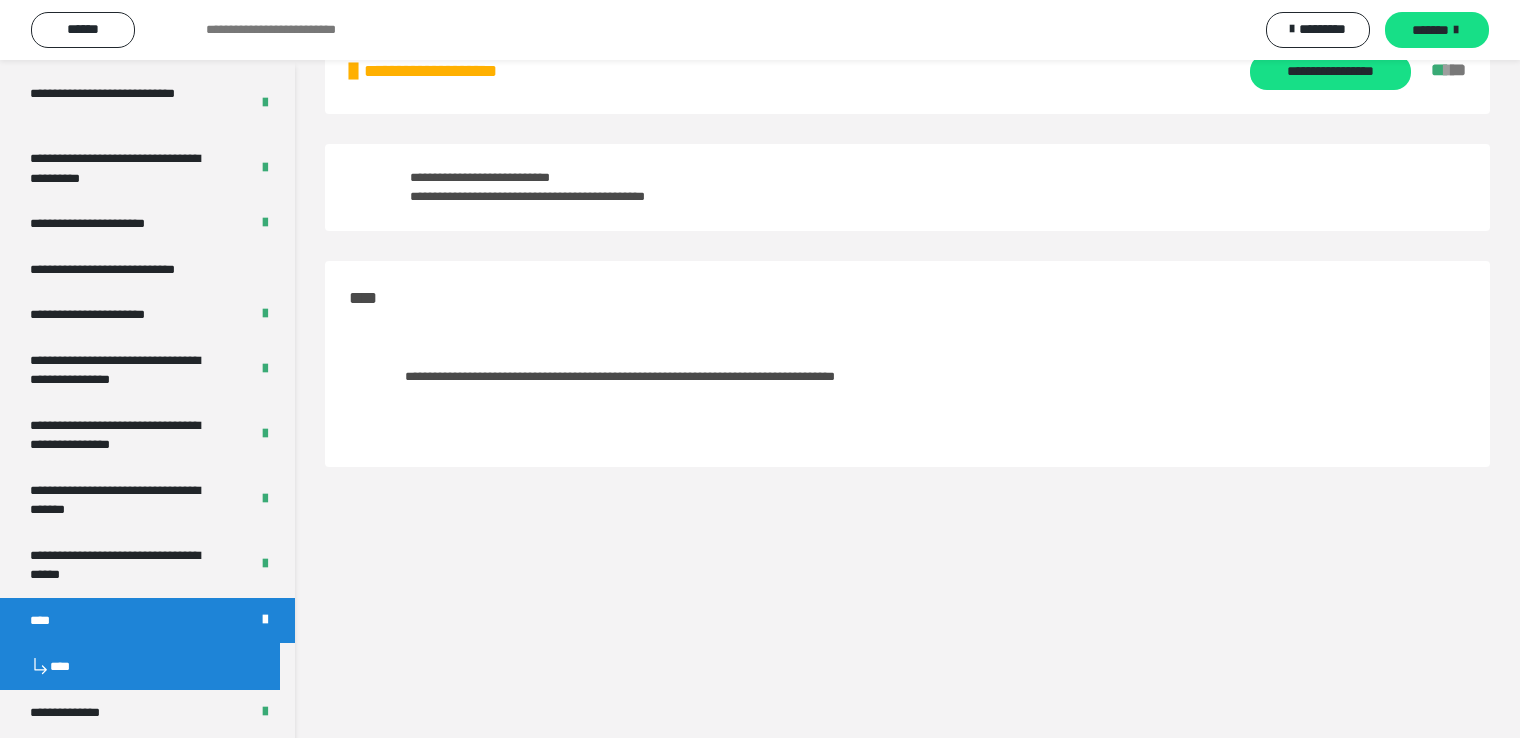 scroll, scrollTop: 0, scrollLeft: 0, axis: both 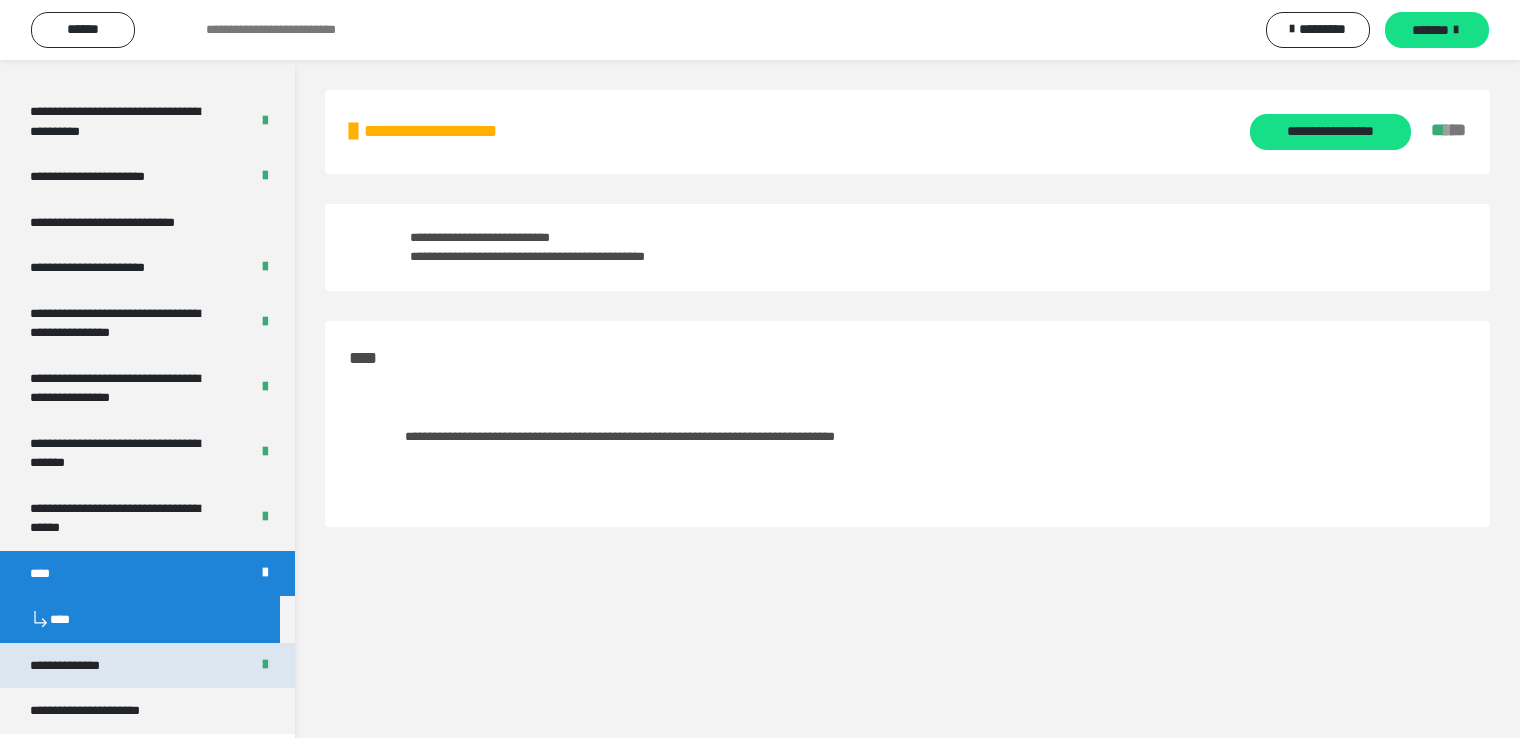 click on "**********" at bounding box center [82, 666] 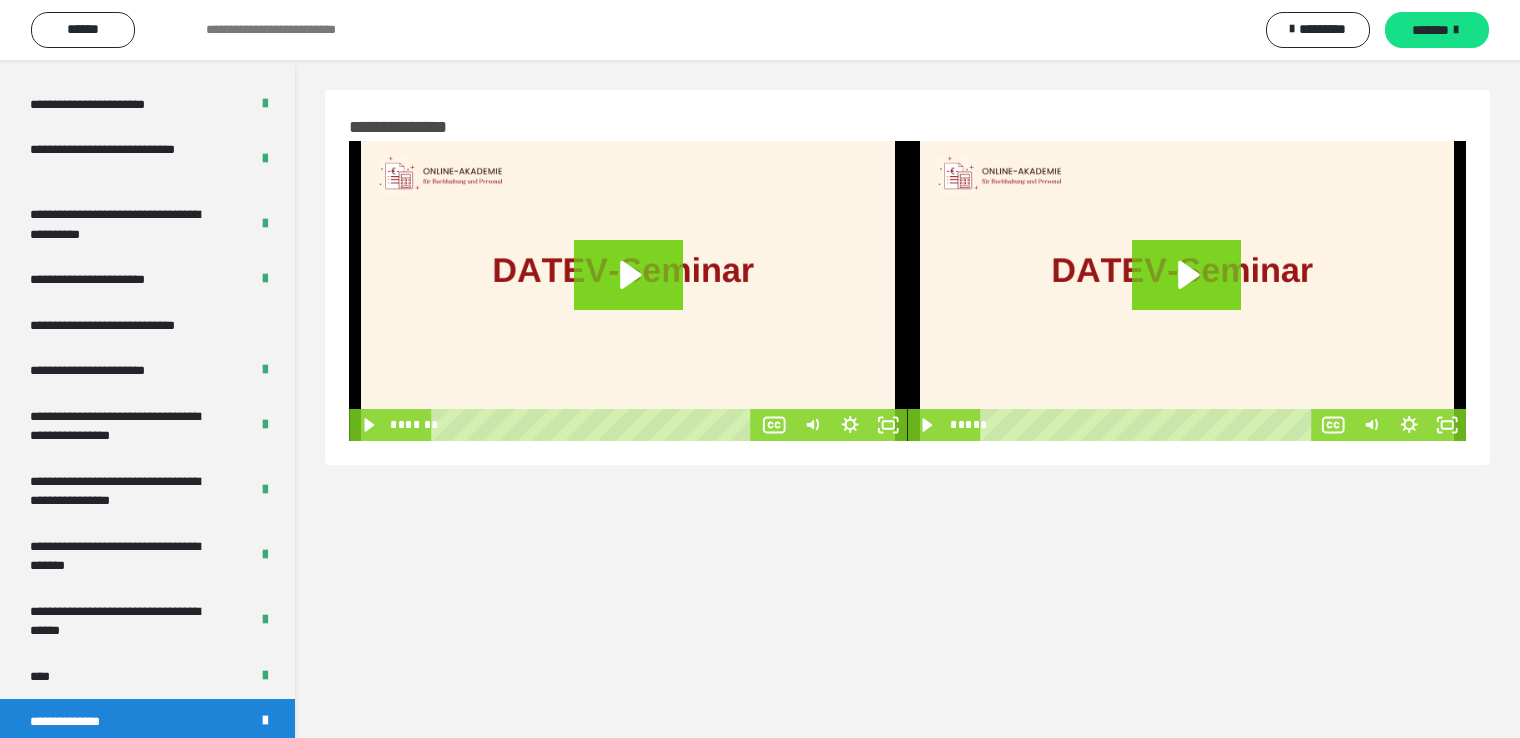 scroll, scrollTop: 4196, scrollLeft: 0, axis: vertical 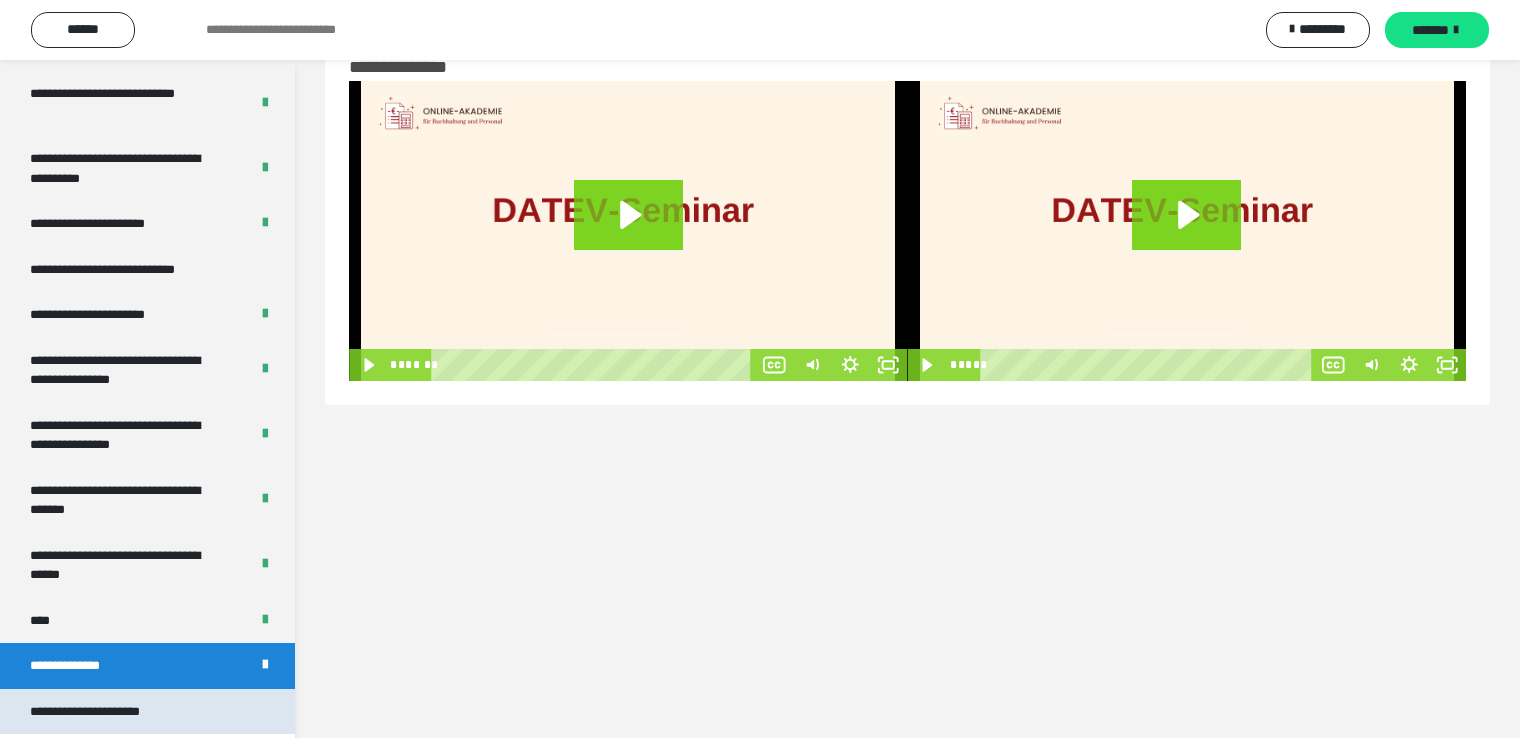 click on "**********" at bounding box center (147, 712) 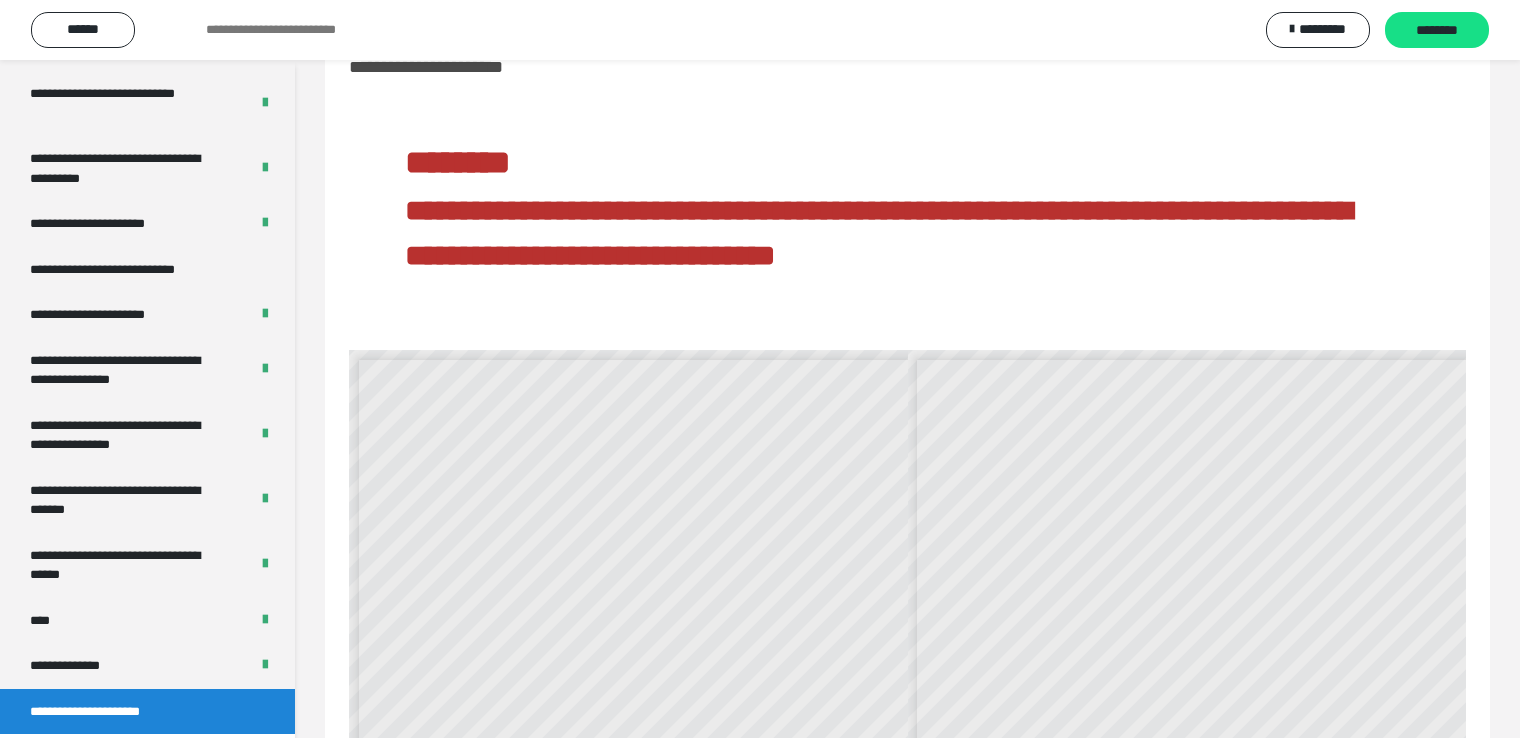 scroll, scrollTop: 8, scrollLeft: 0, axis: vertical 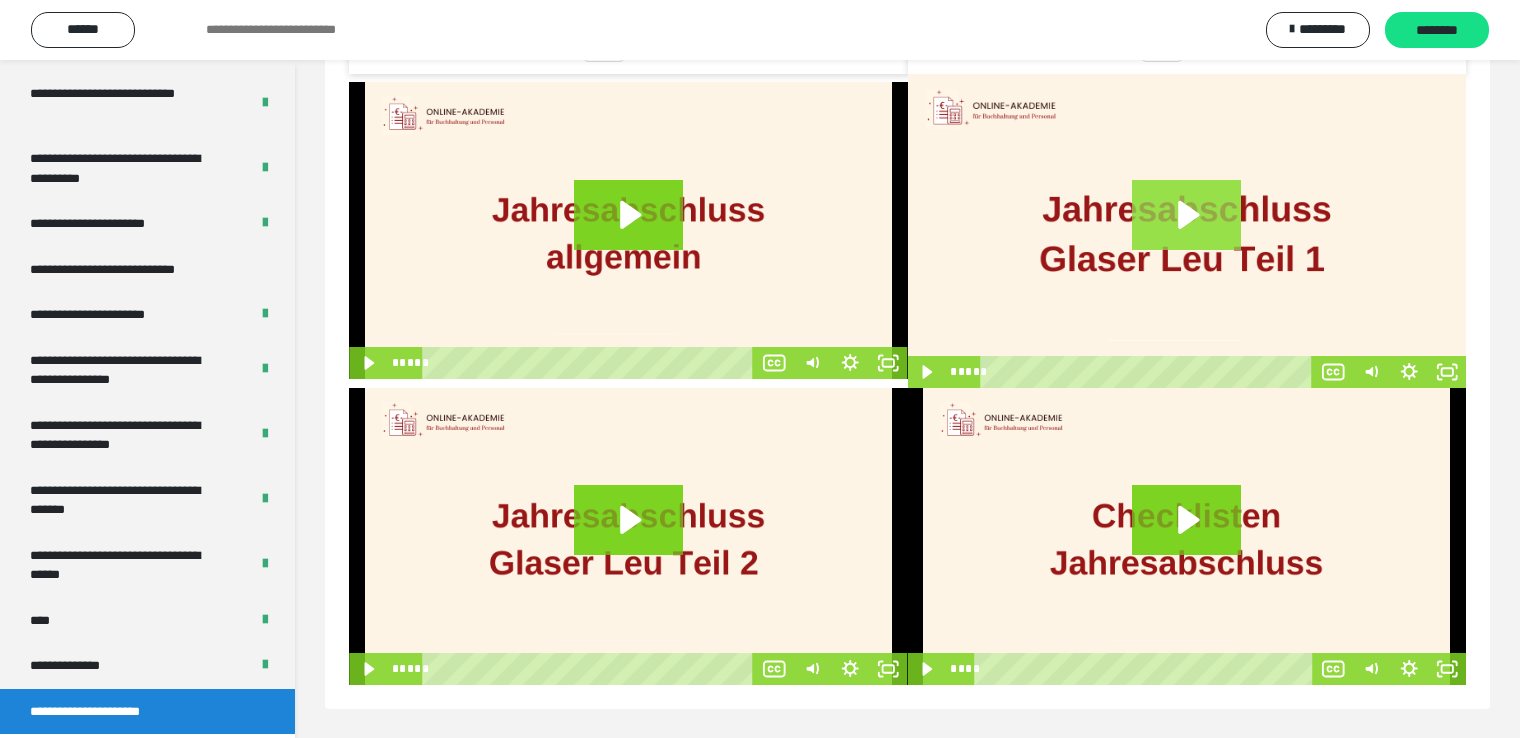click 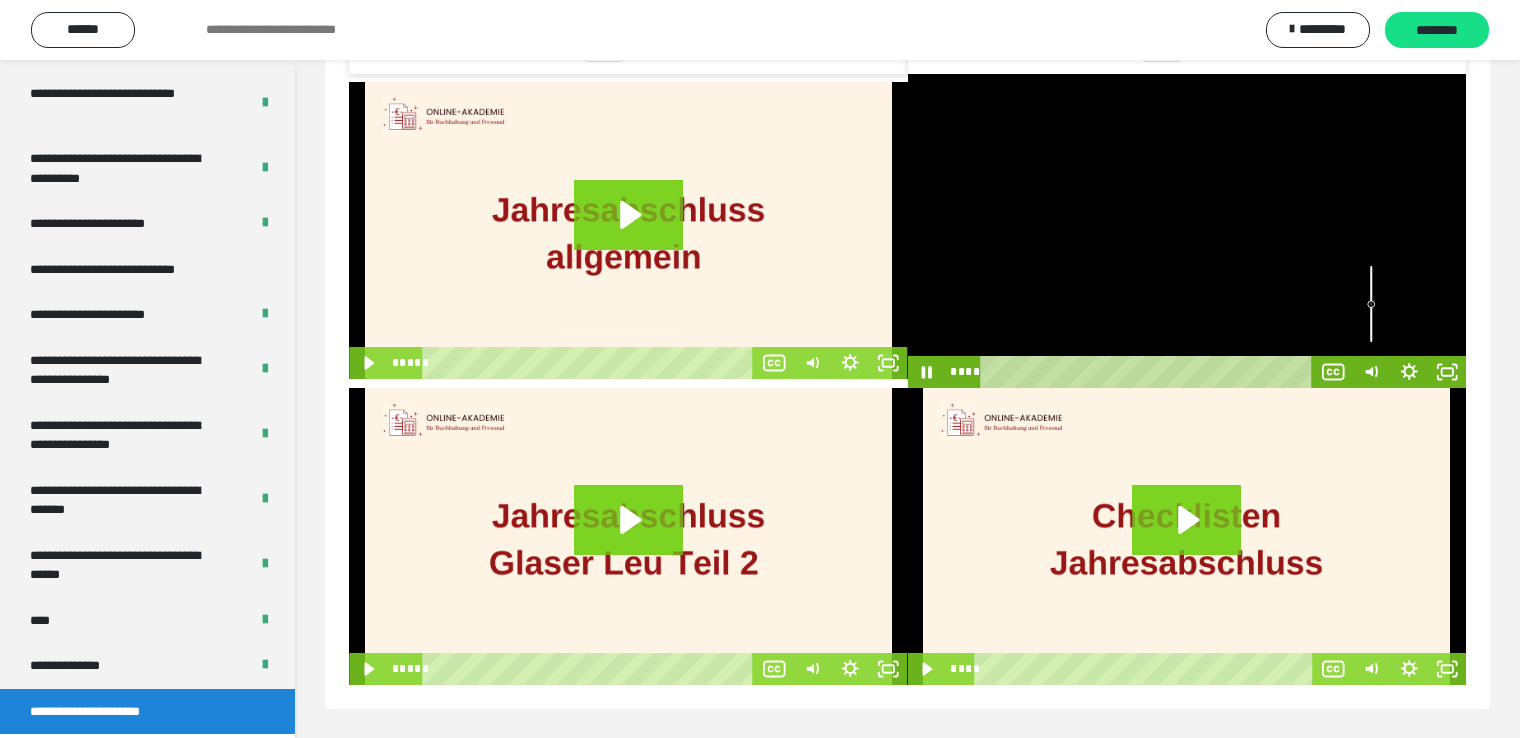 click at bounding box center [1371, 303] 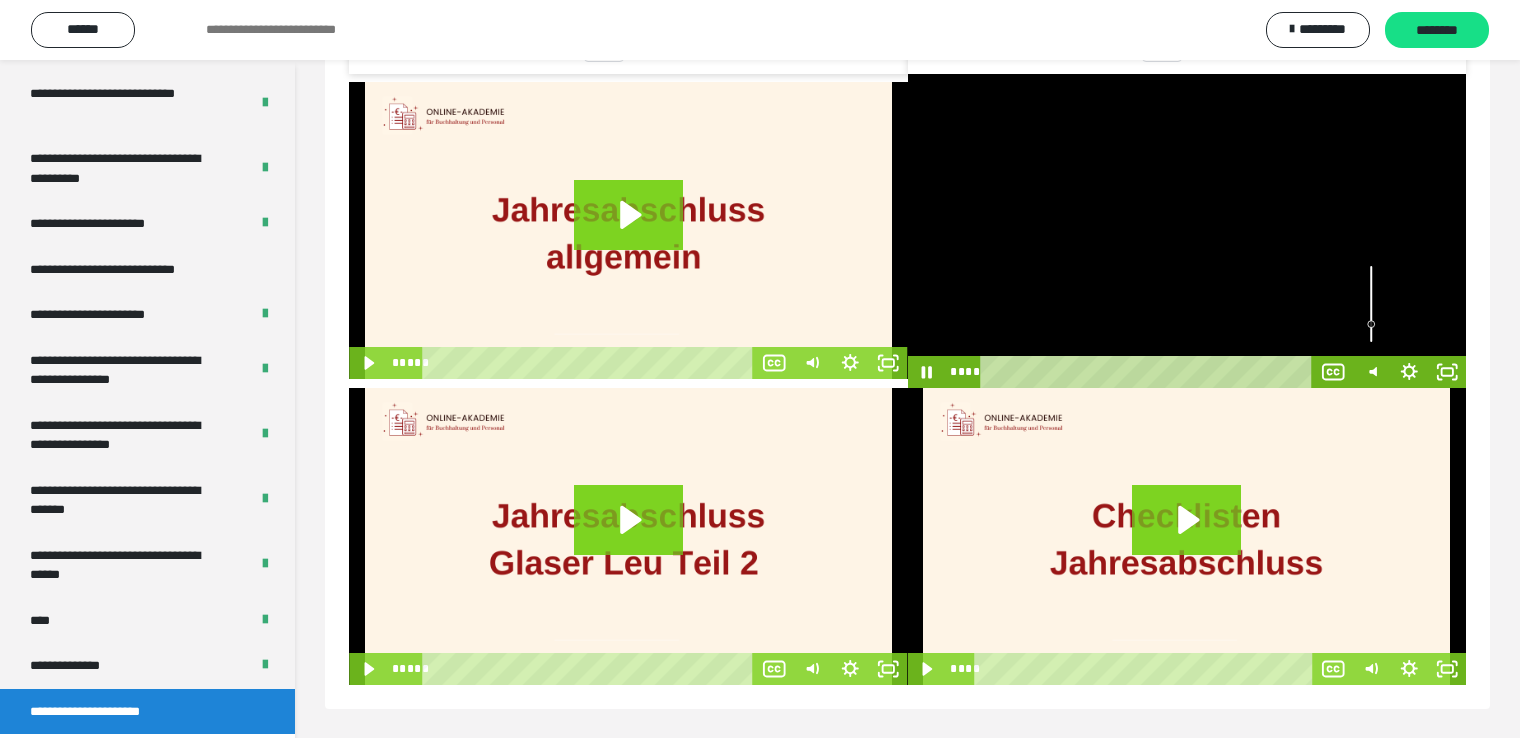click at bounding box center [1371, 303] 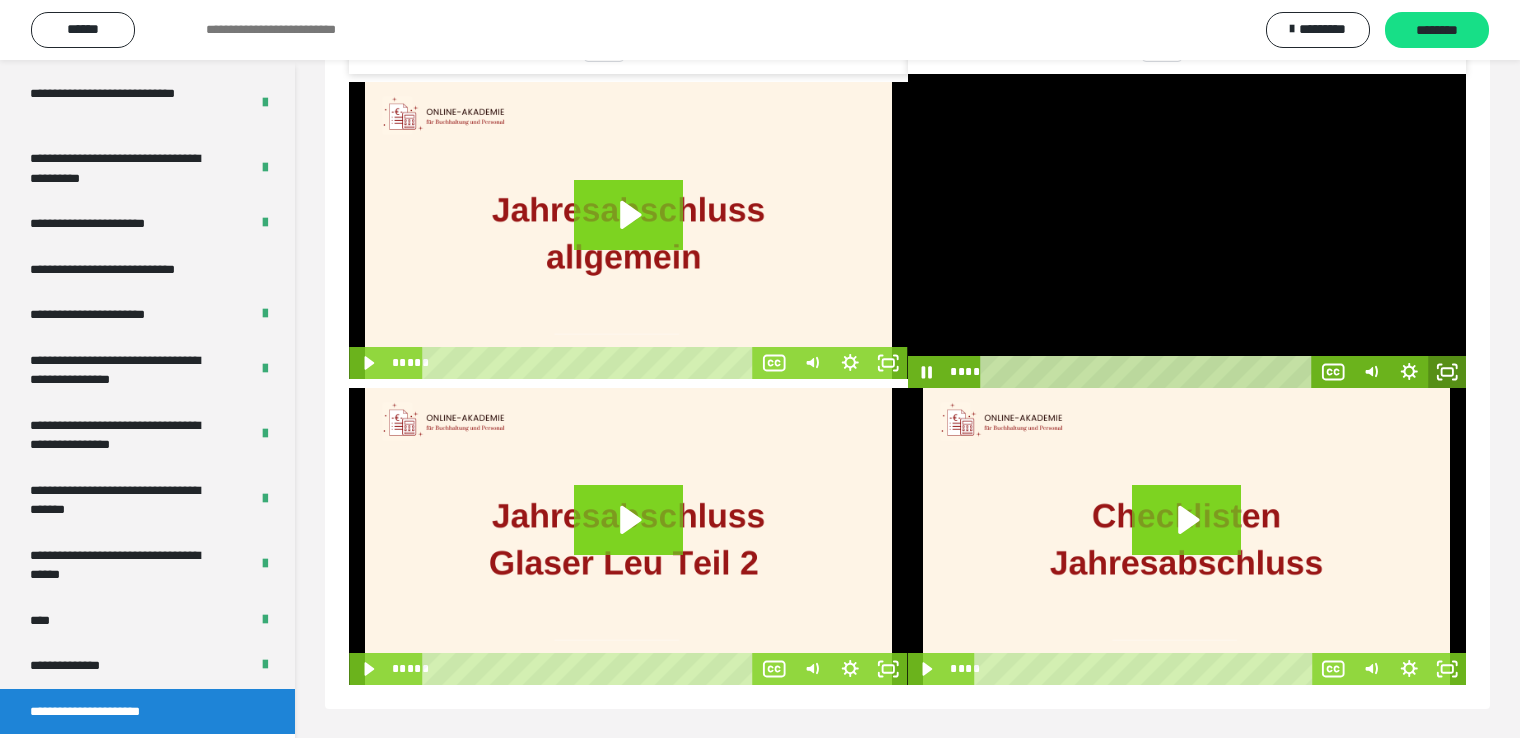 click 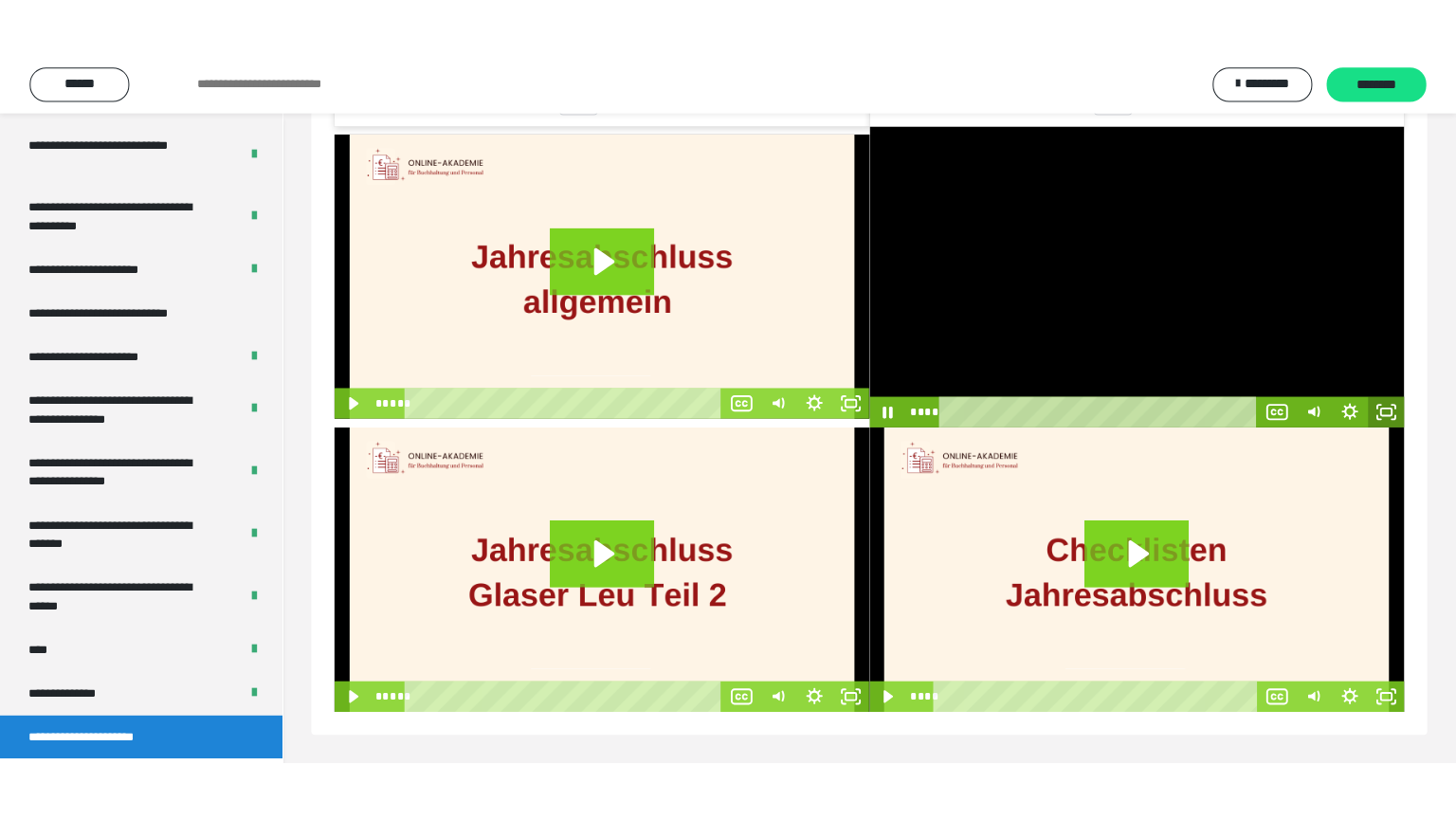 scroll, scrollTop: 682, scrollLeft: 0, axis: vertical 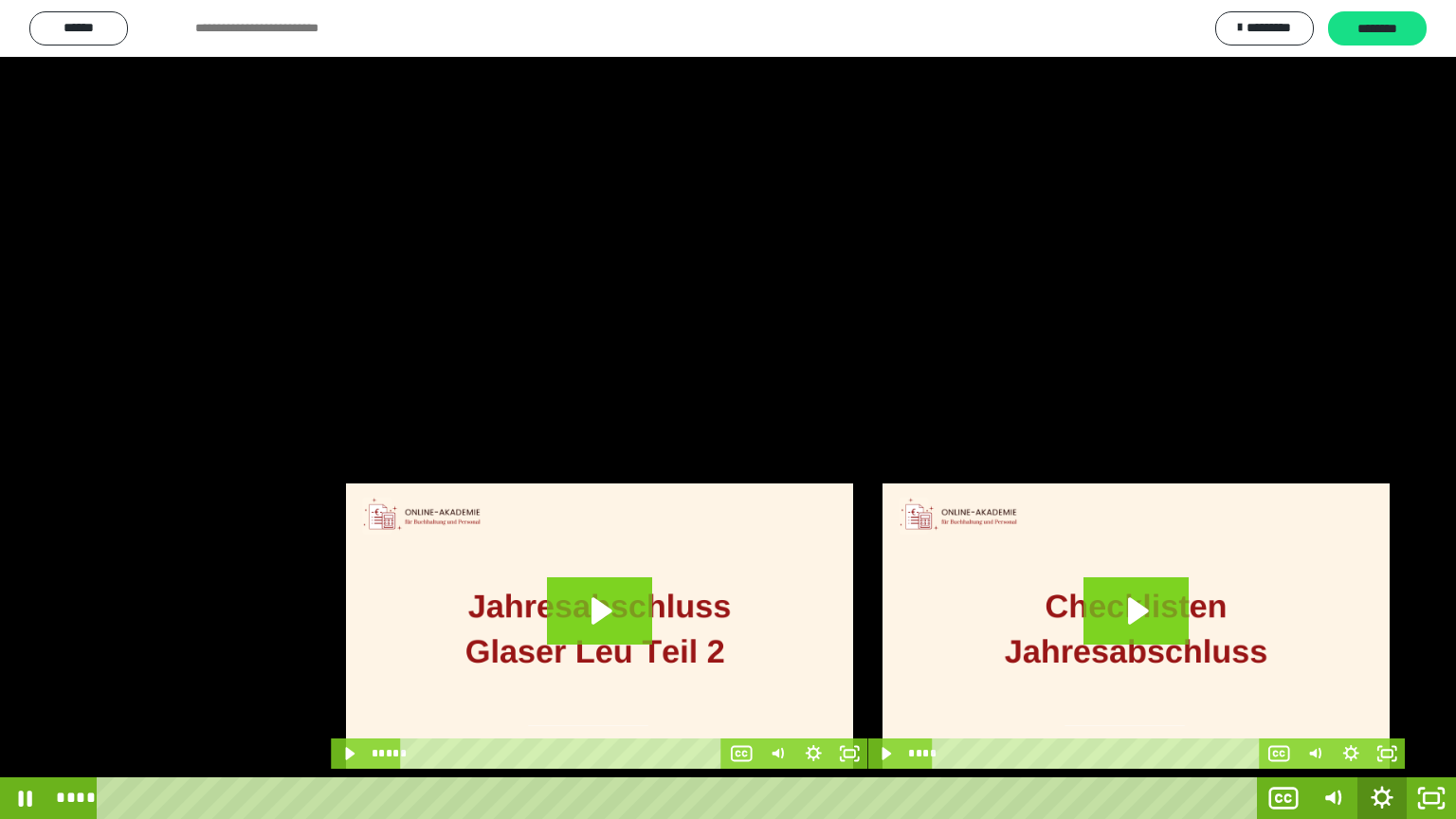 click 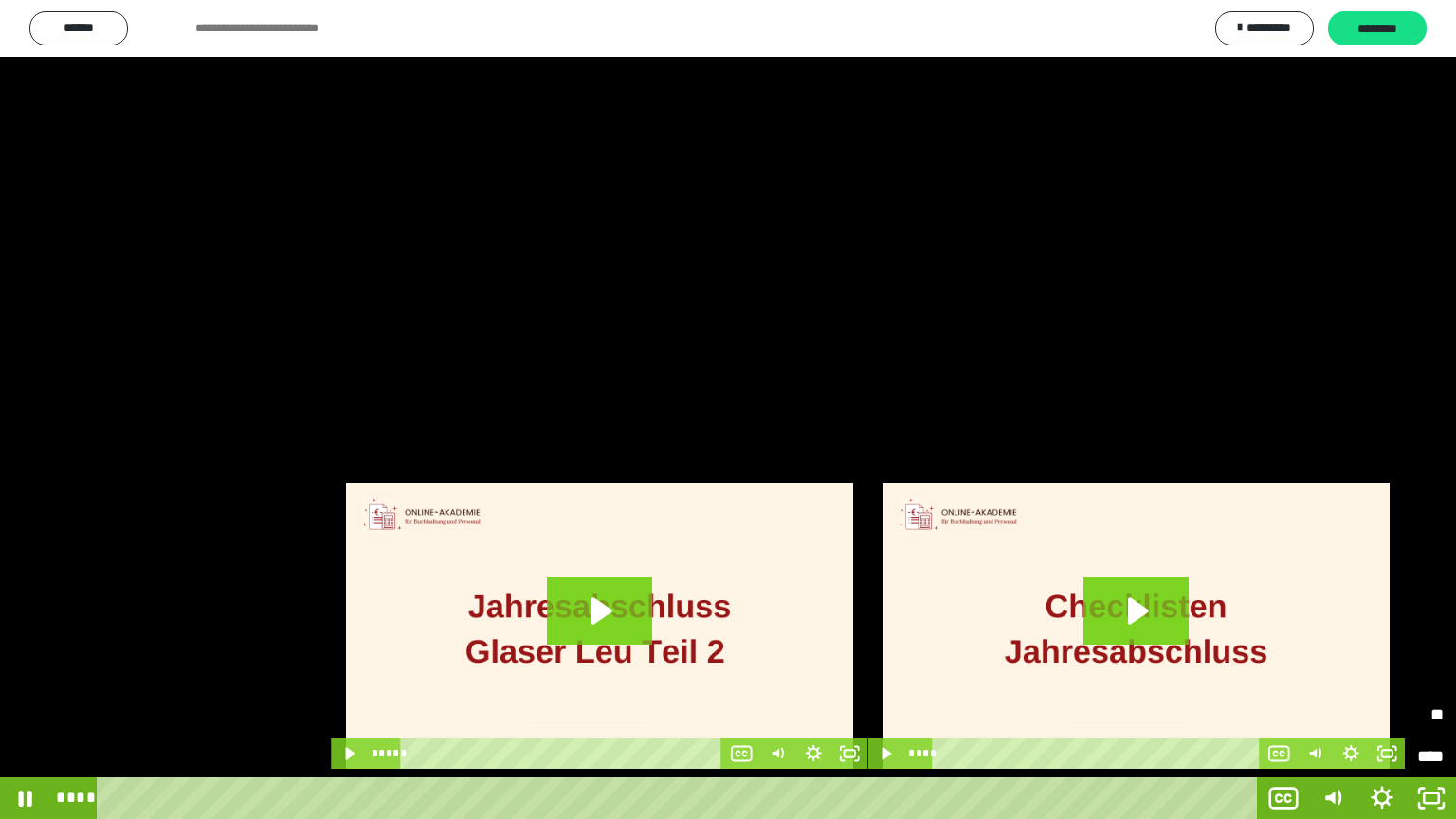 click on "********" at bounding box center [1314, 712] 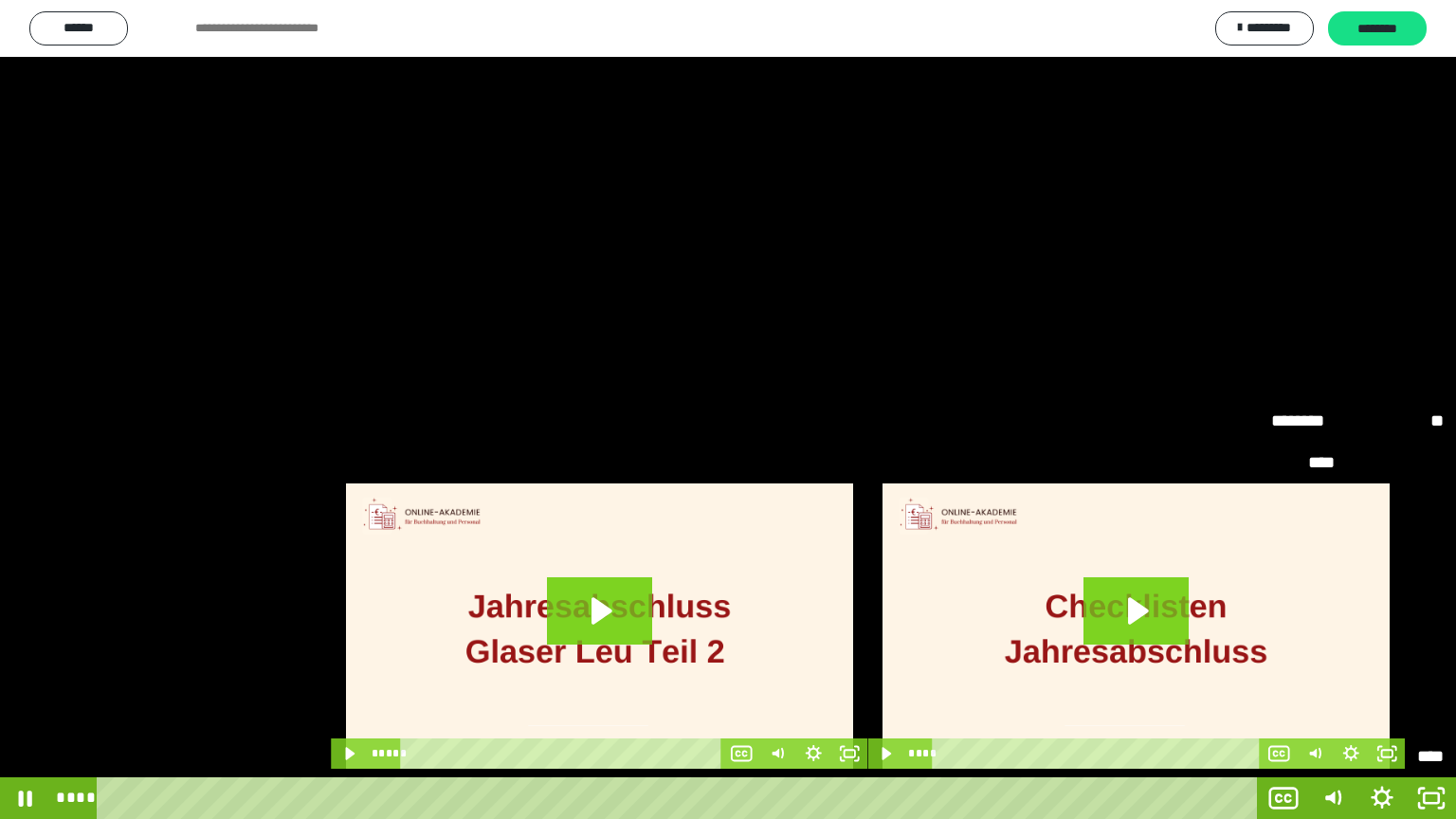 click on "****" at bounding box center [1357, 631] 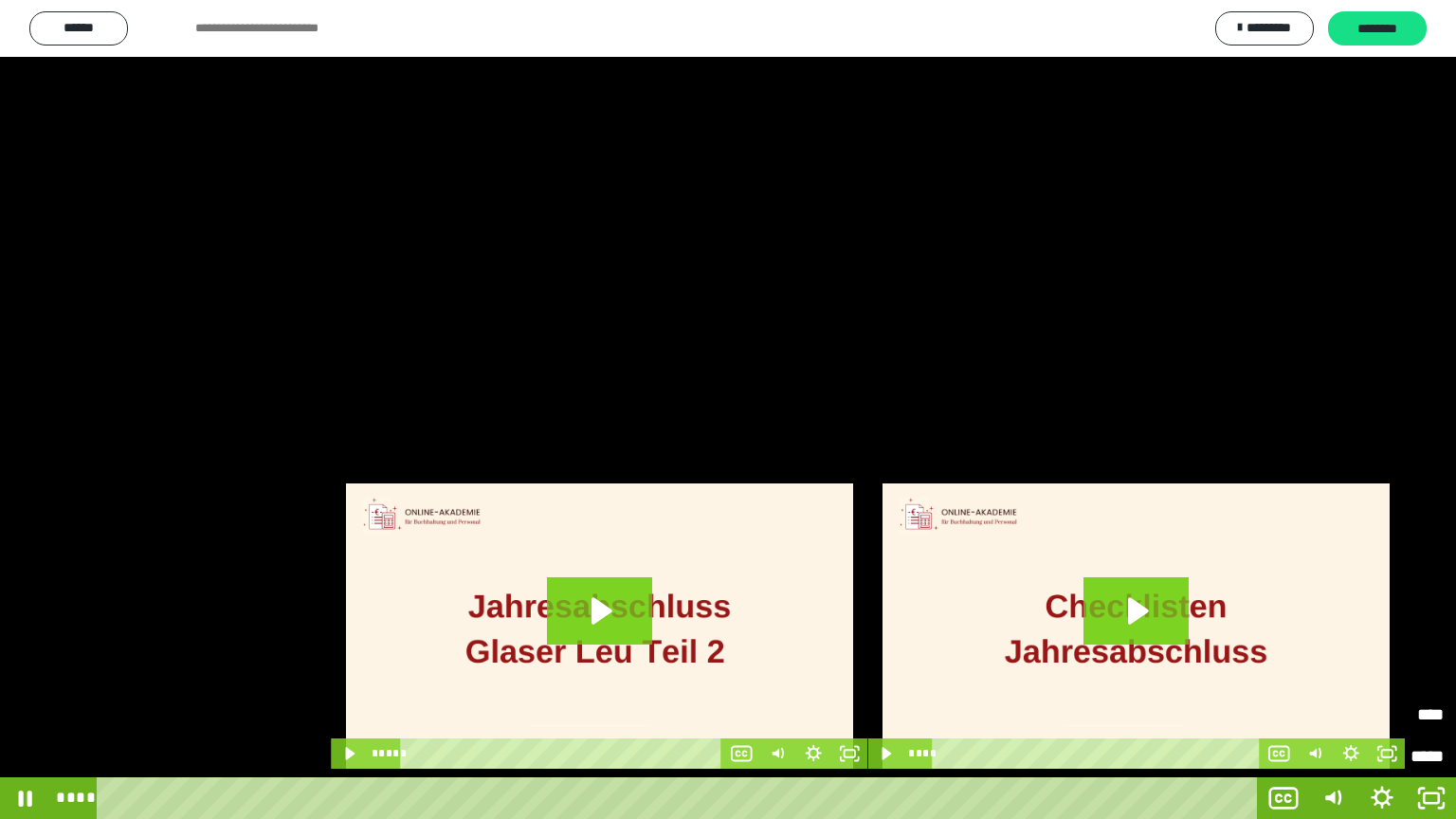 click on "********" at bounding box center (1314, 756) 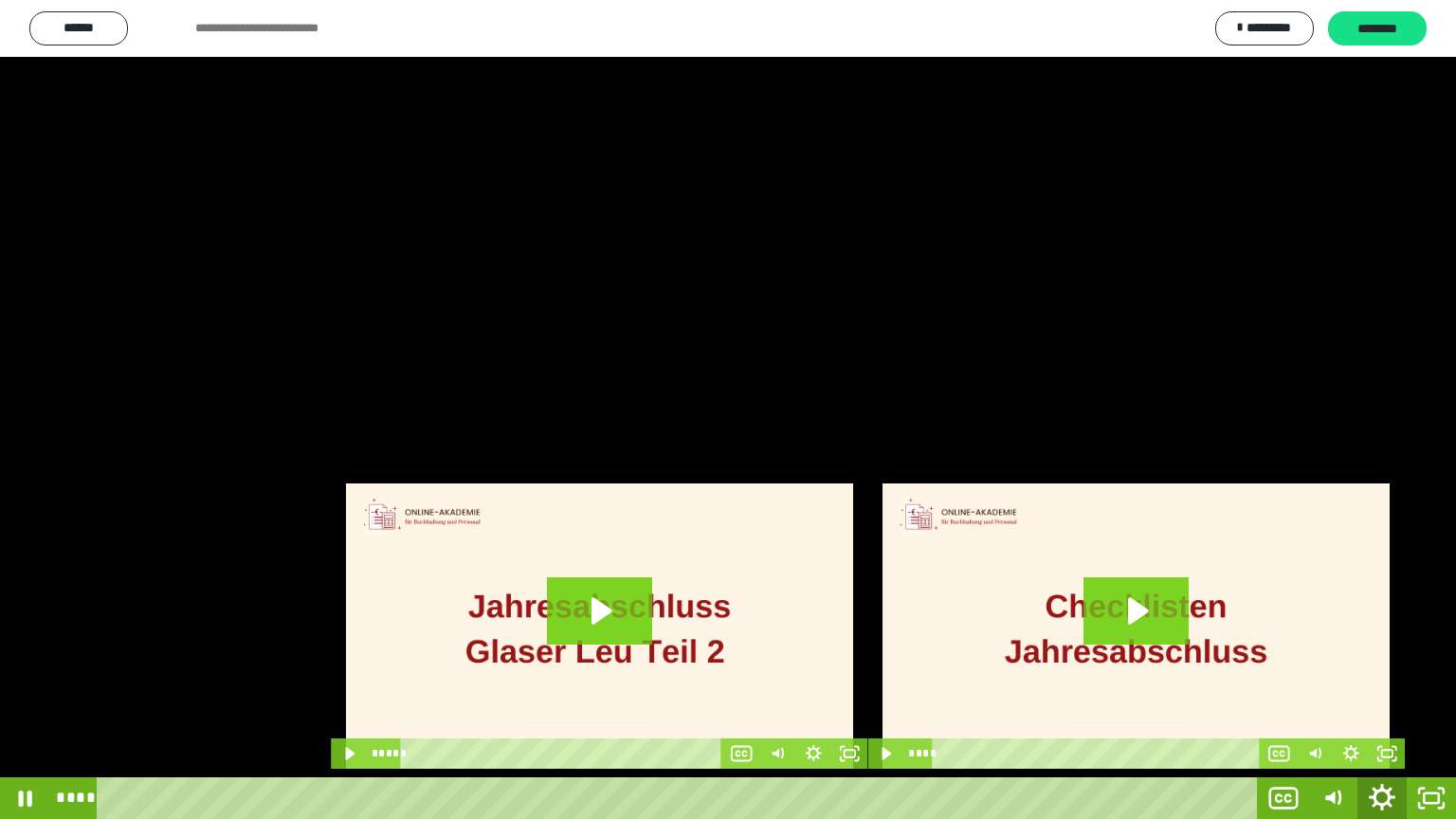 click 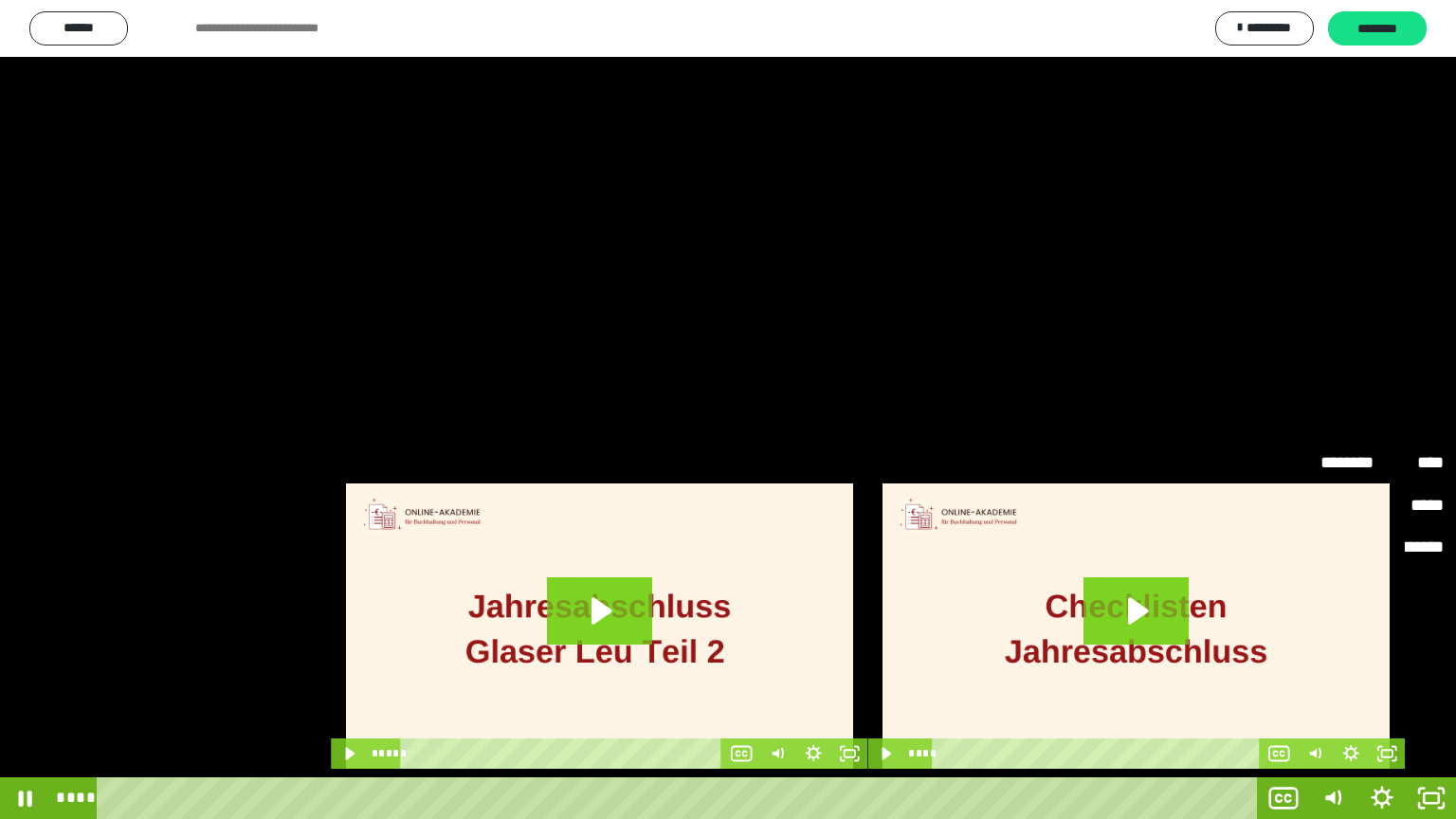 click on "****" at bounding box center [1382, 590] 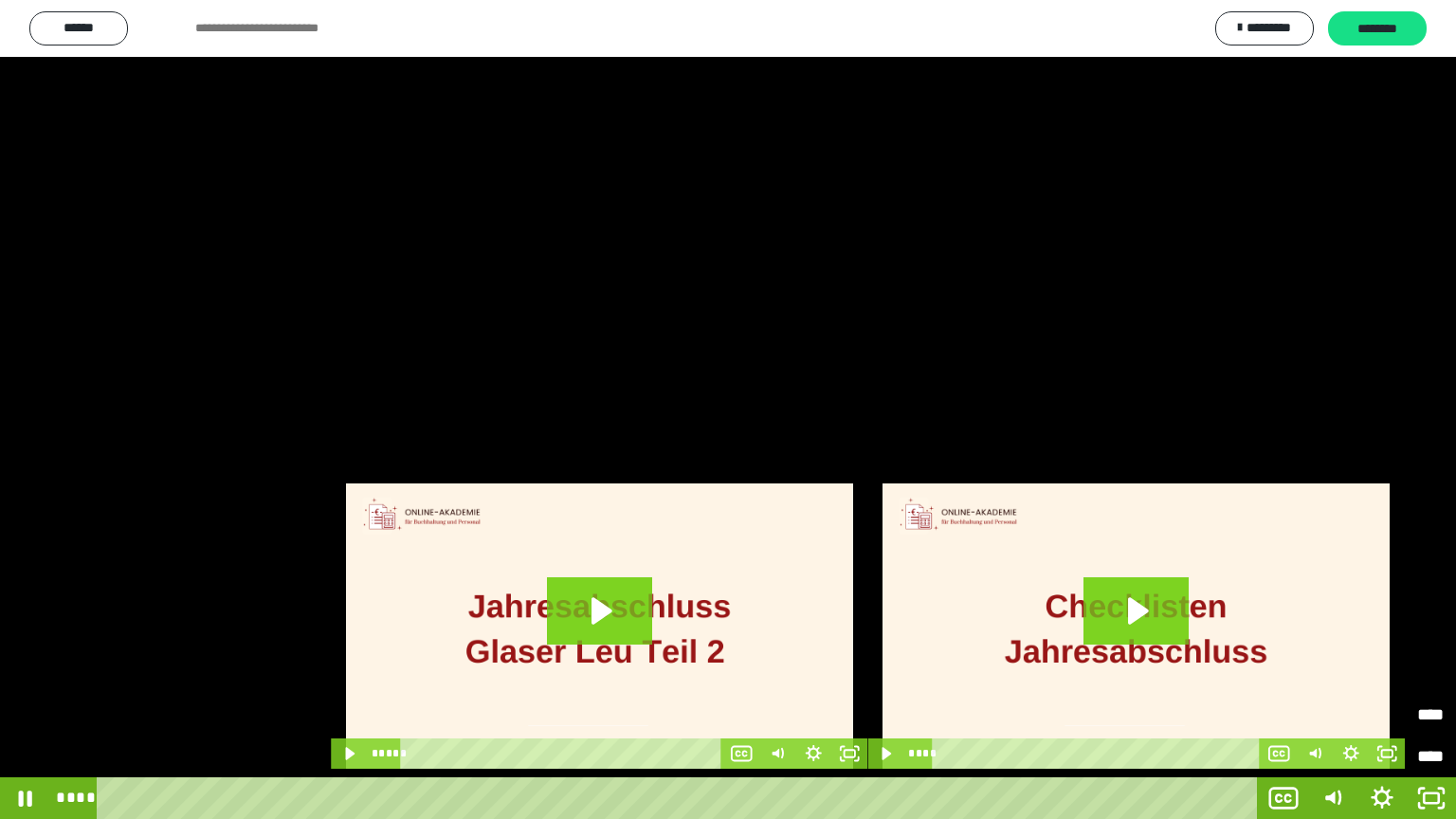 click on "********" at bounding box center (1351, 756) 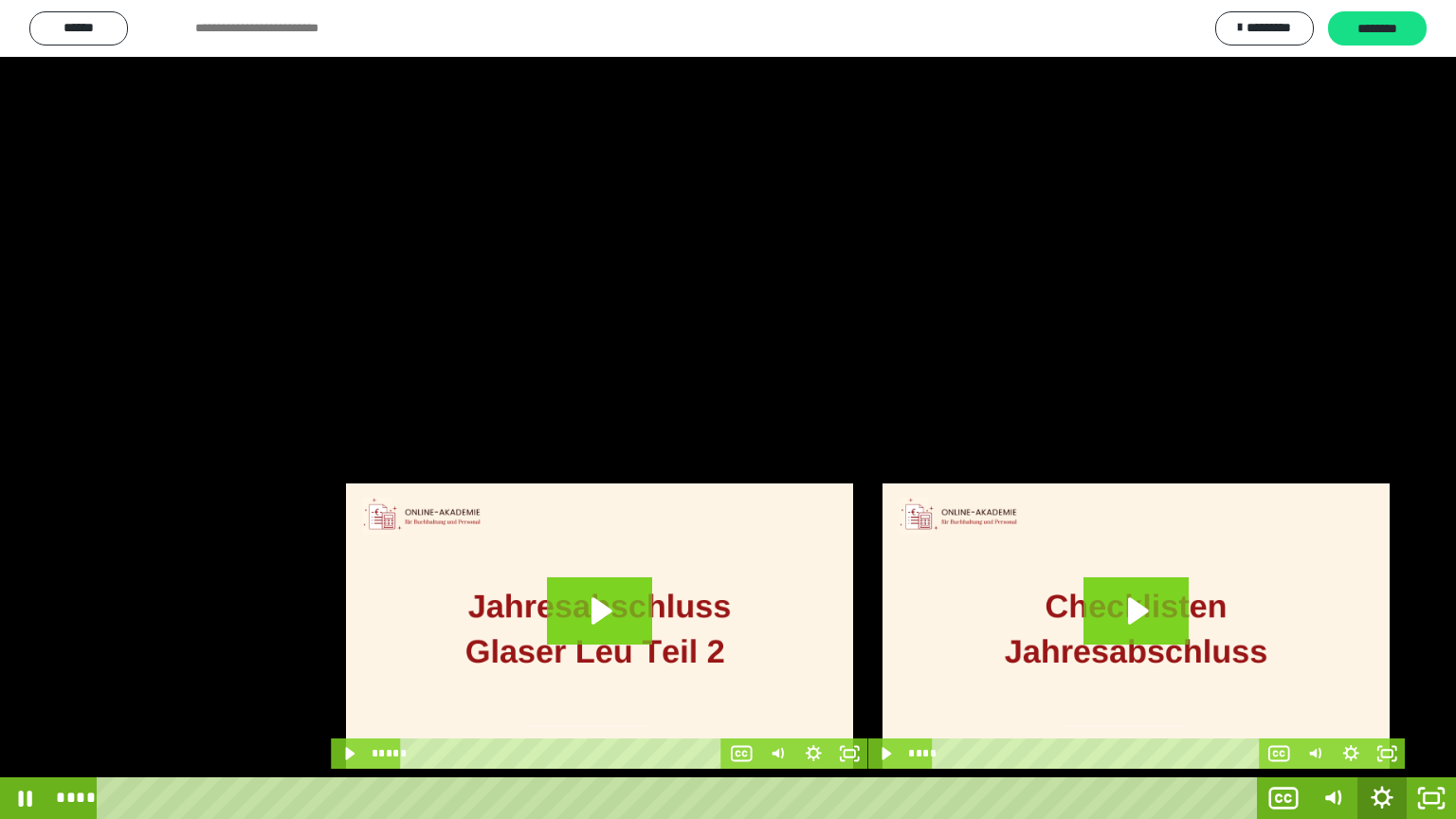 click 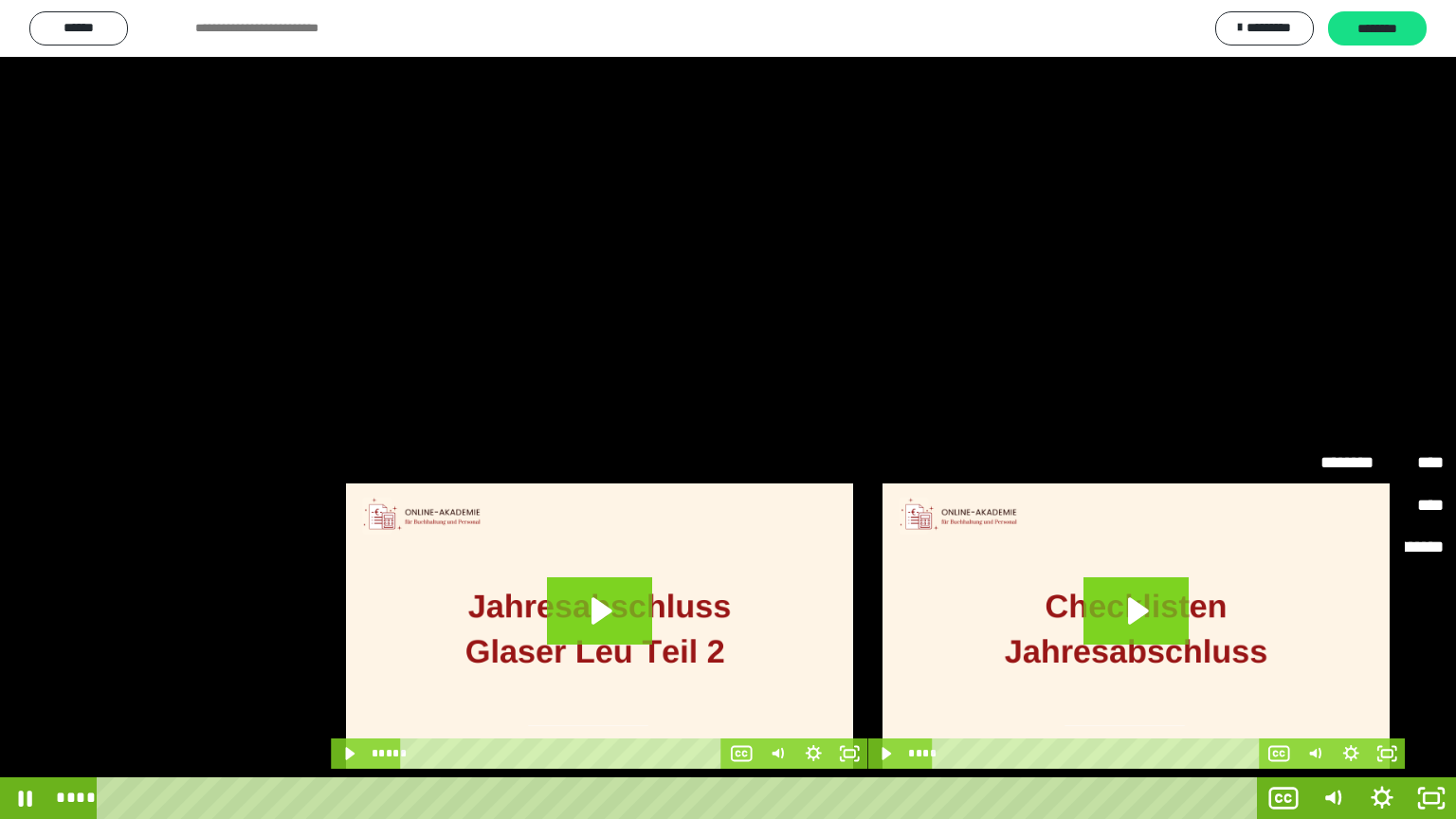 click on "**********" at bounding box center [1382, 548] 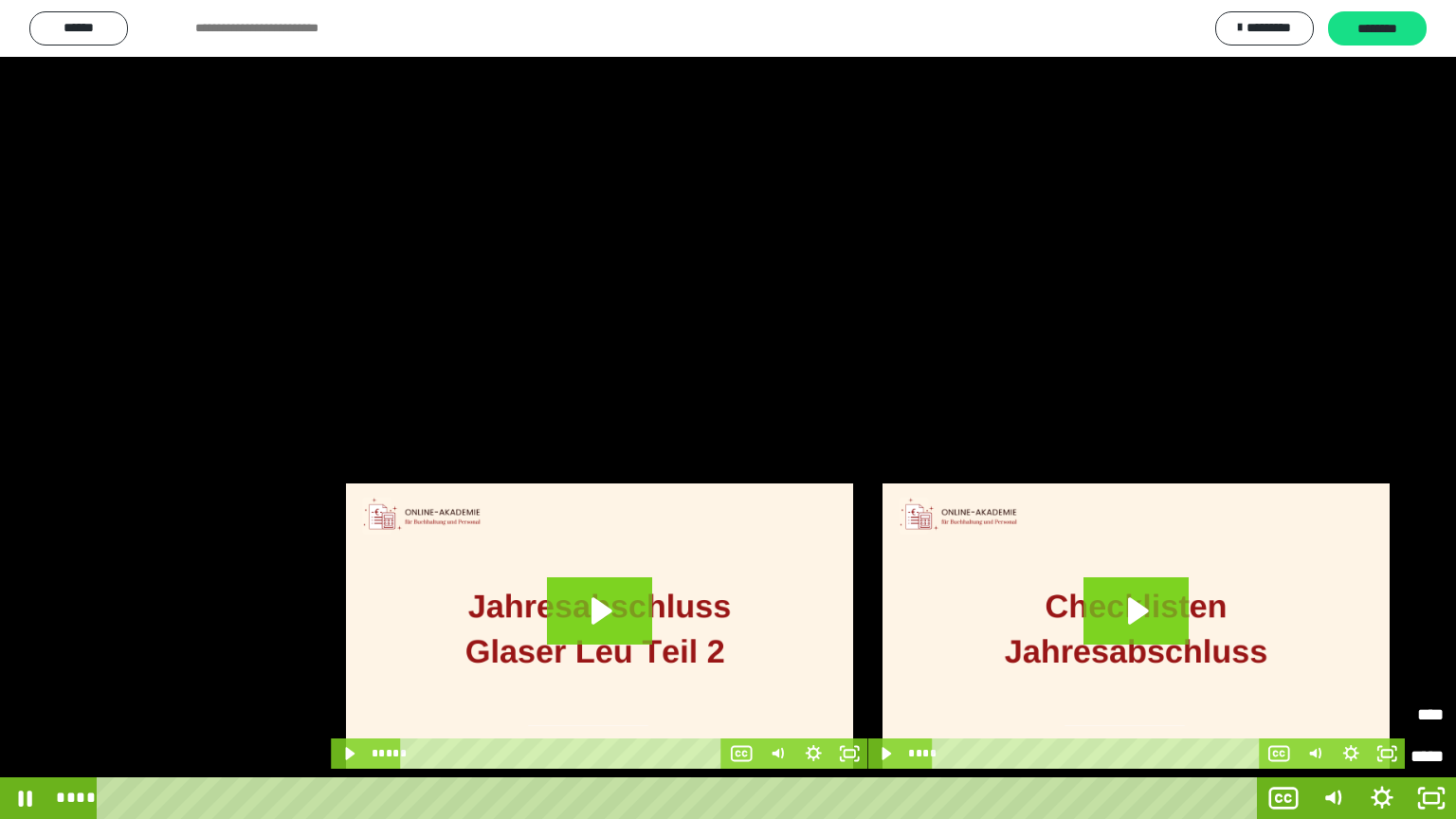 click on "****" at bounding box center [1412, 715] 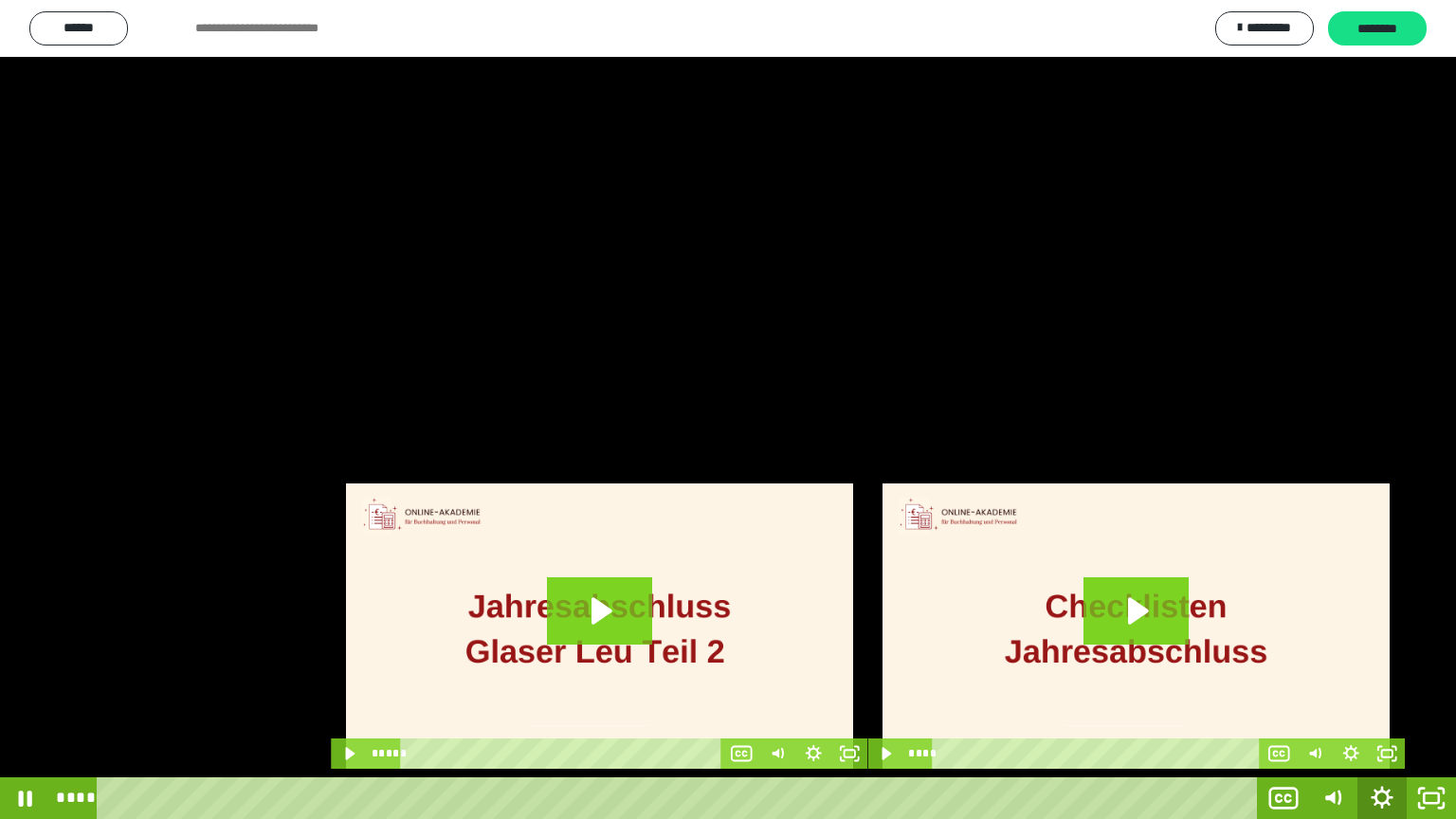 click 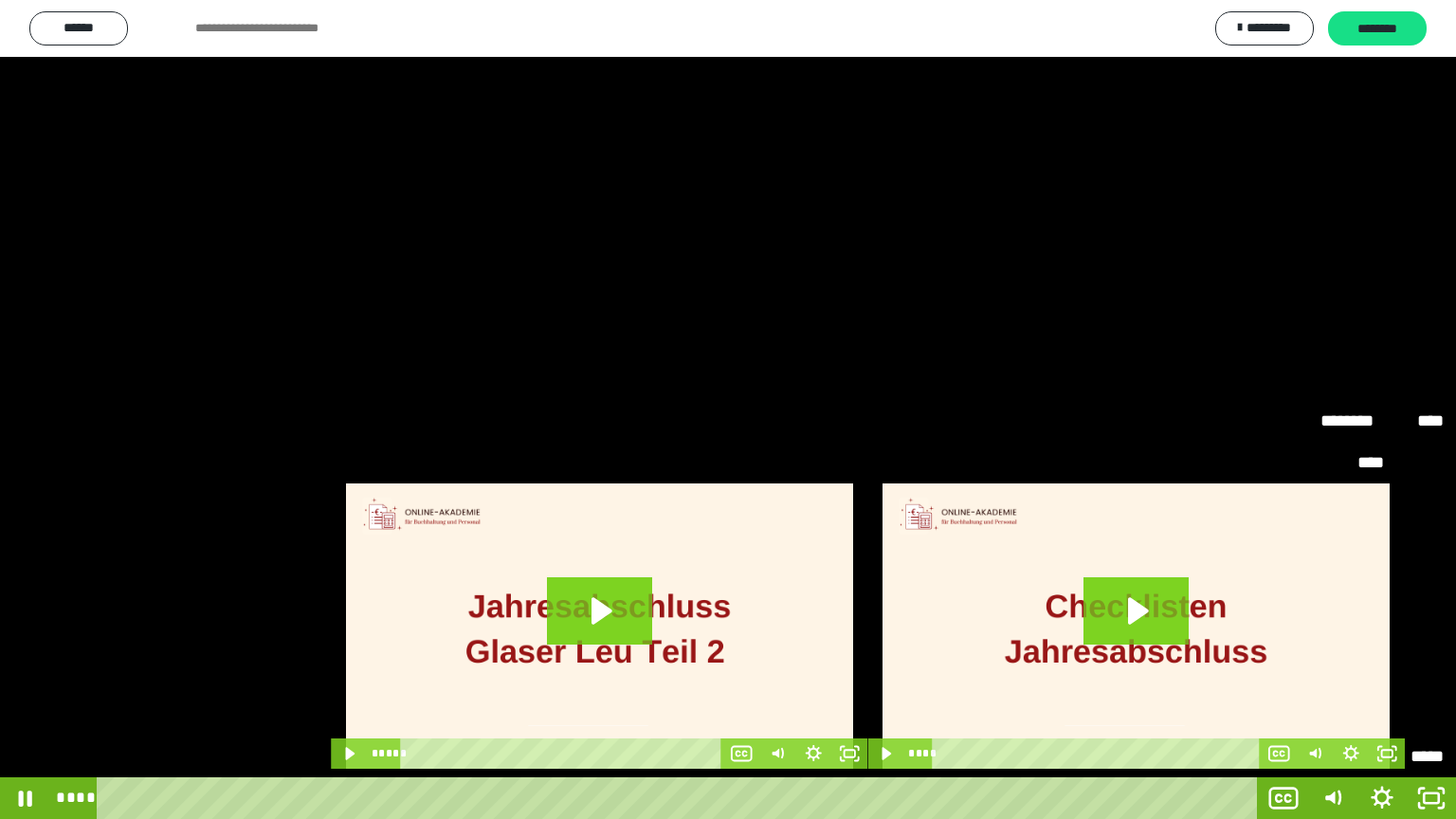 click on "*****" at bounding box center (1382, 590) 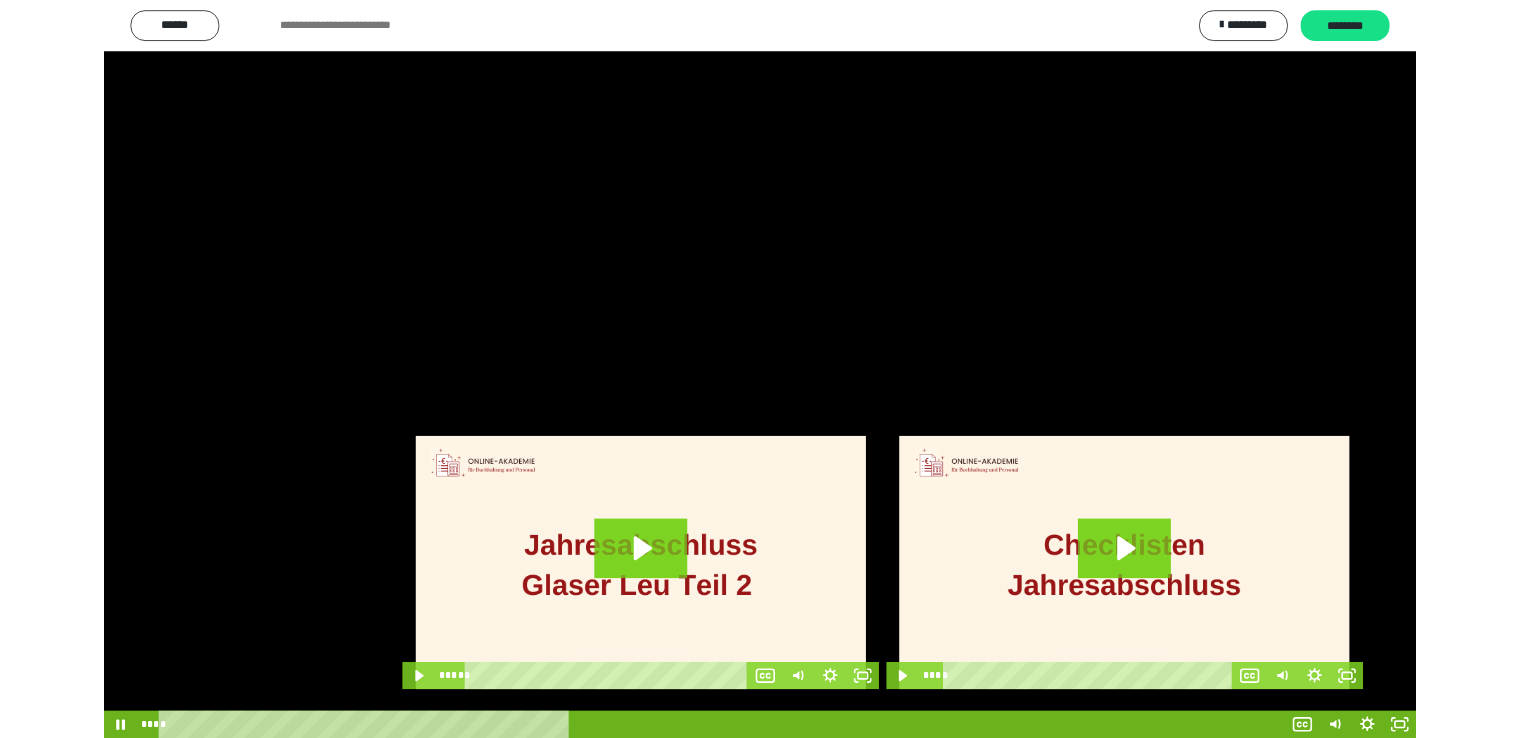 scroll, scrollTop: 4196, scrollLeft: 0, axis: vertical 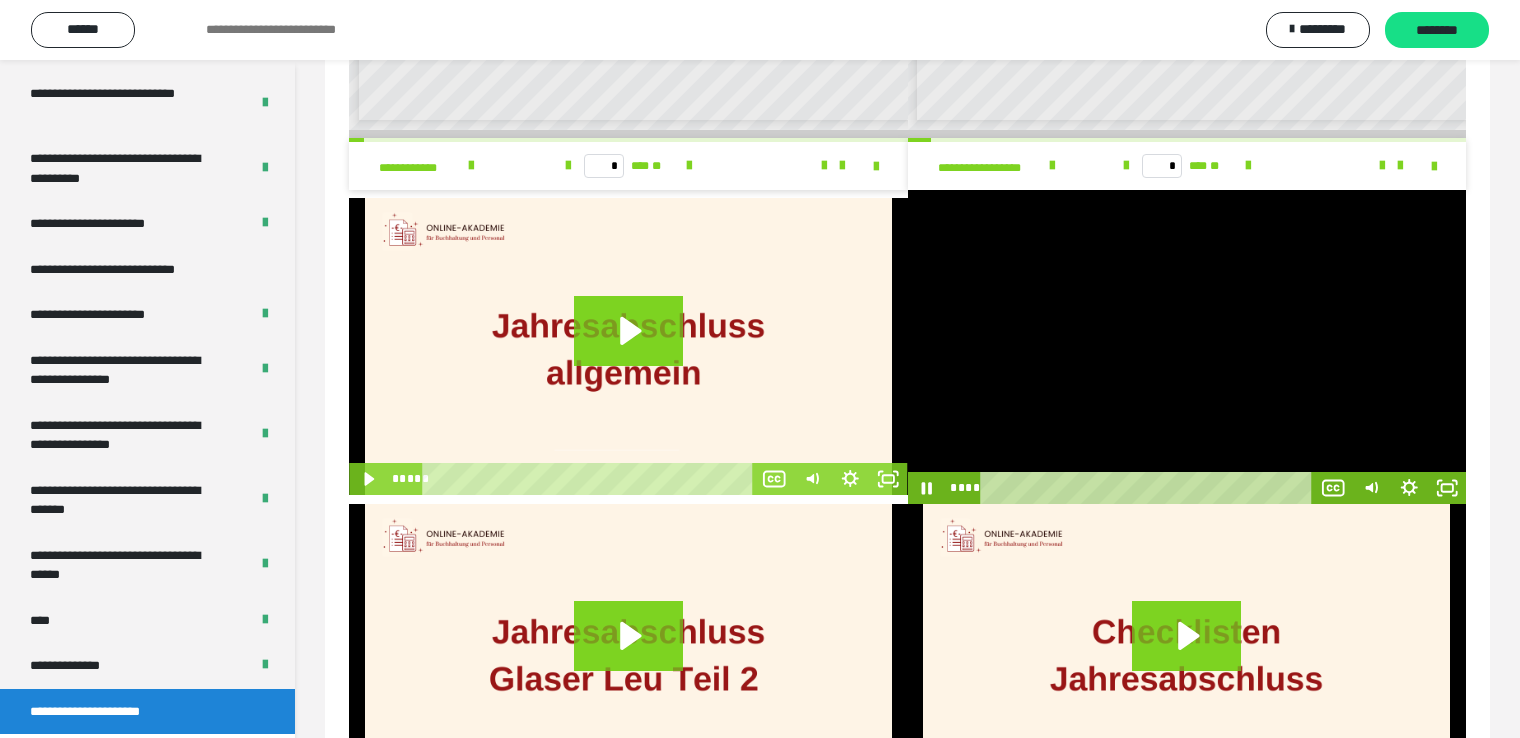 click at bounding box center (1187, 347) 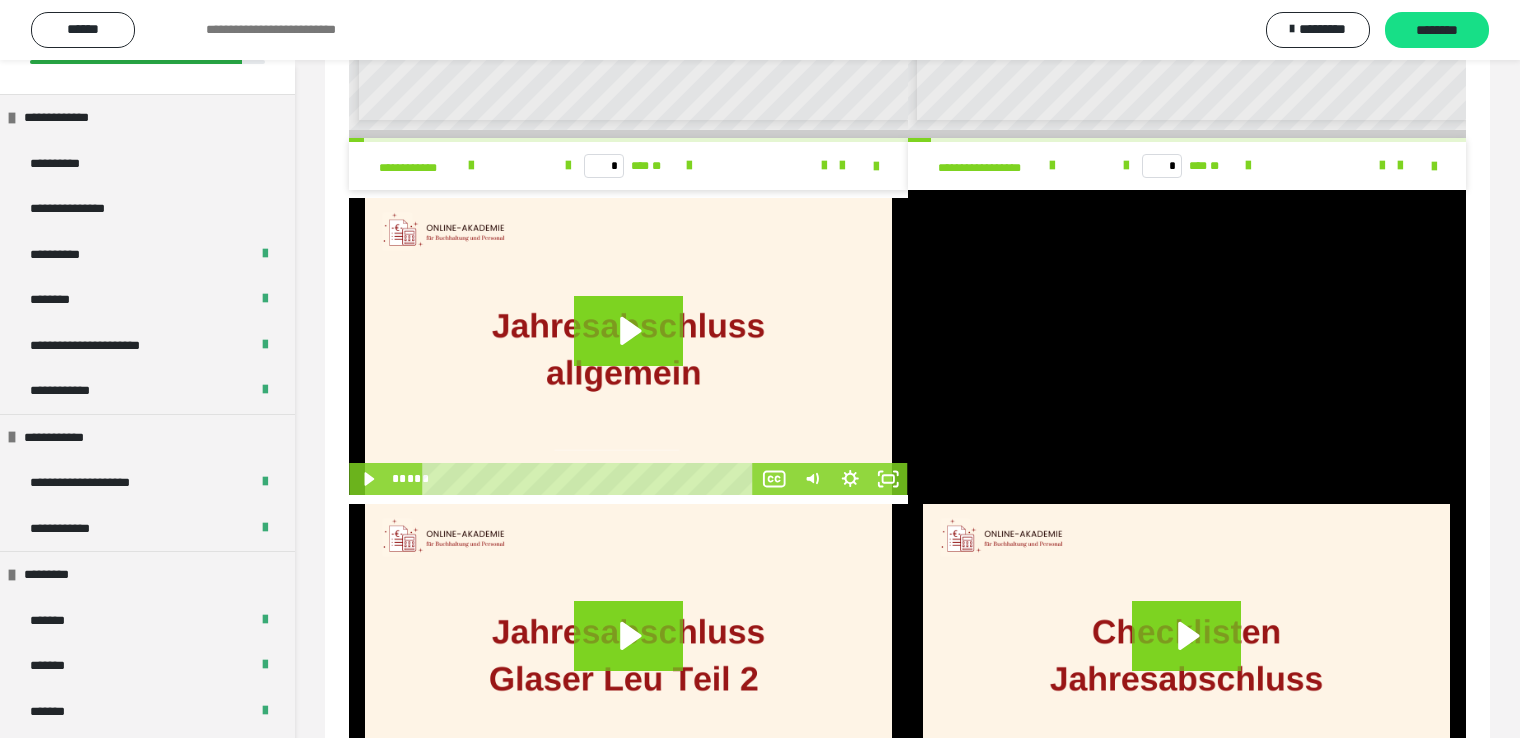 scroll, scrollTop: 0, scrollLeft: 0, axis: both 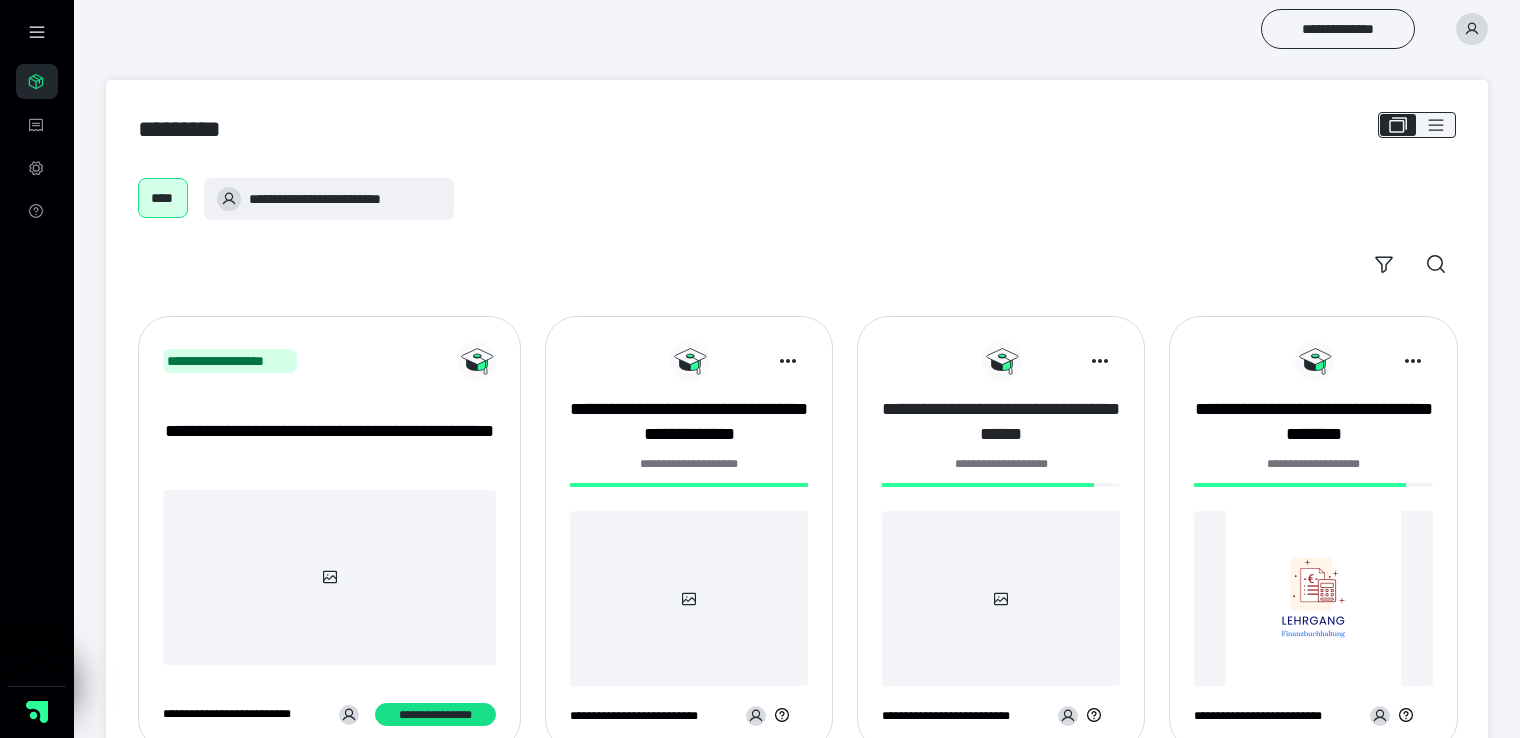click on "**********" at bounding box center (1001, 422) 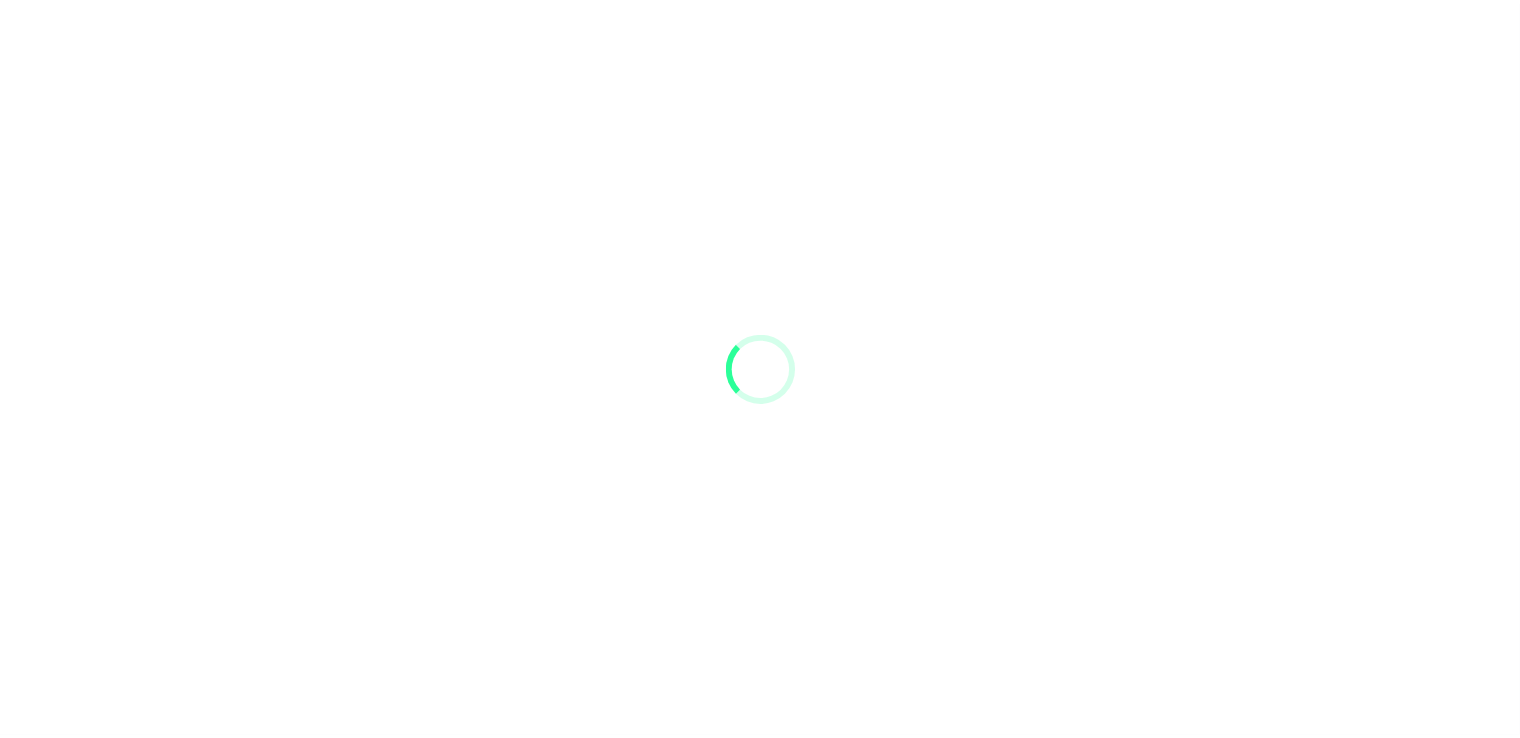 scroll, scrollTop: 0, scrollLeft: 0, axis: both 